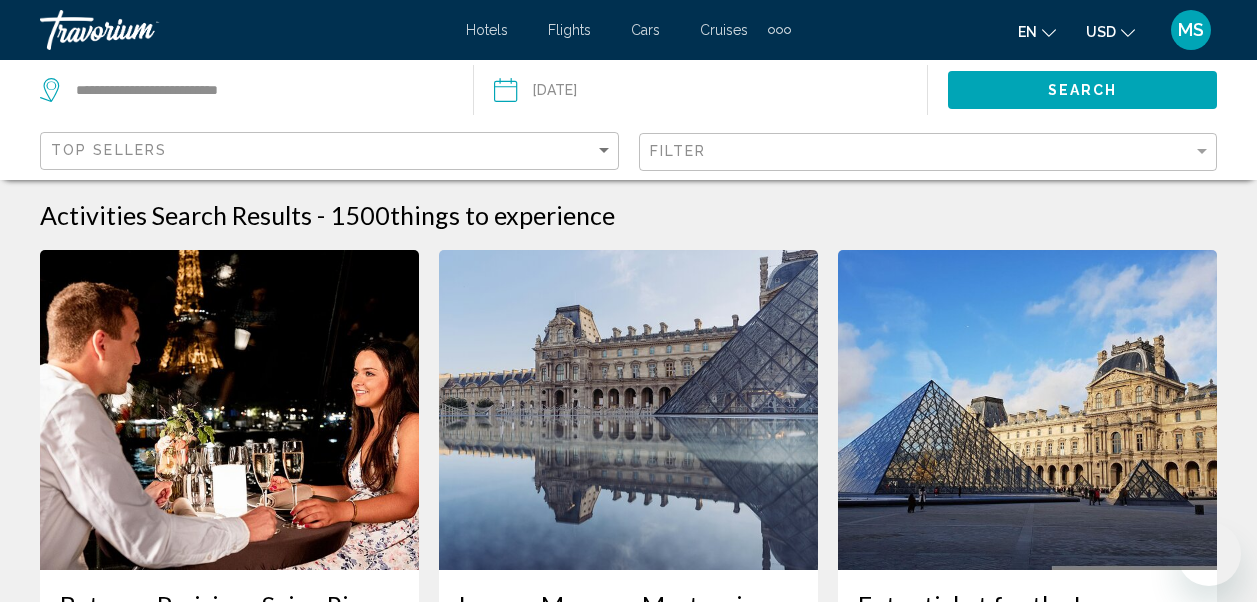 scroll, scrollTop: 653, scrollLeft: 0, axis: vertical 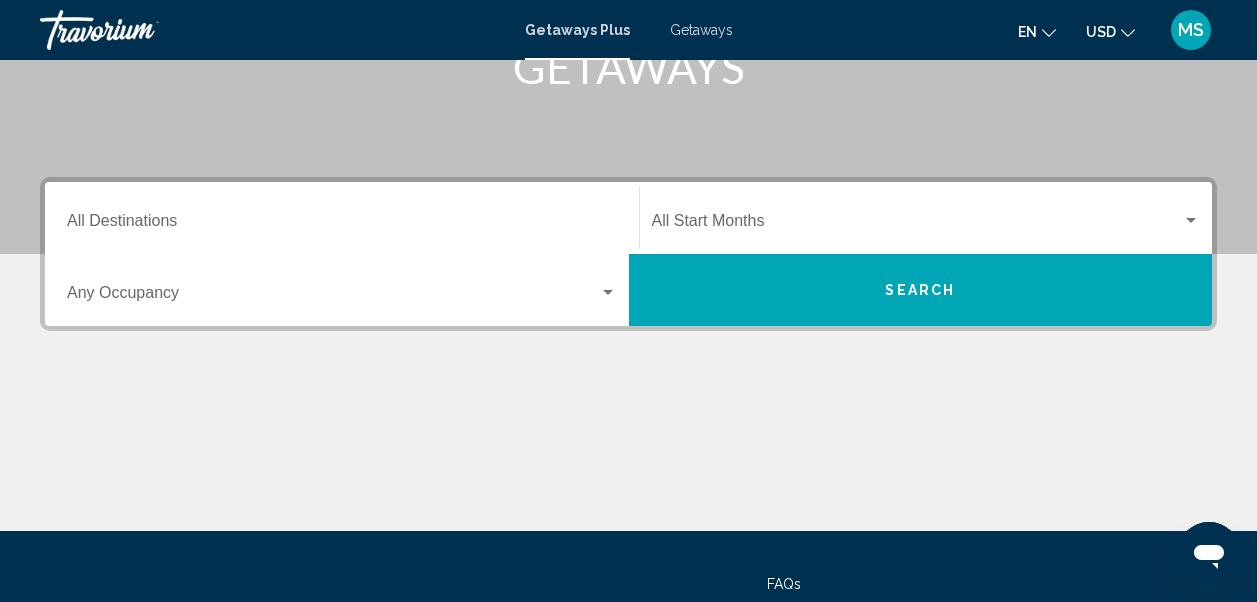 click on "Occupancy Any Occupancy" at bounding box center (342, 290) 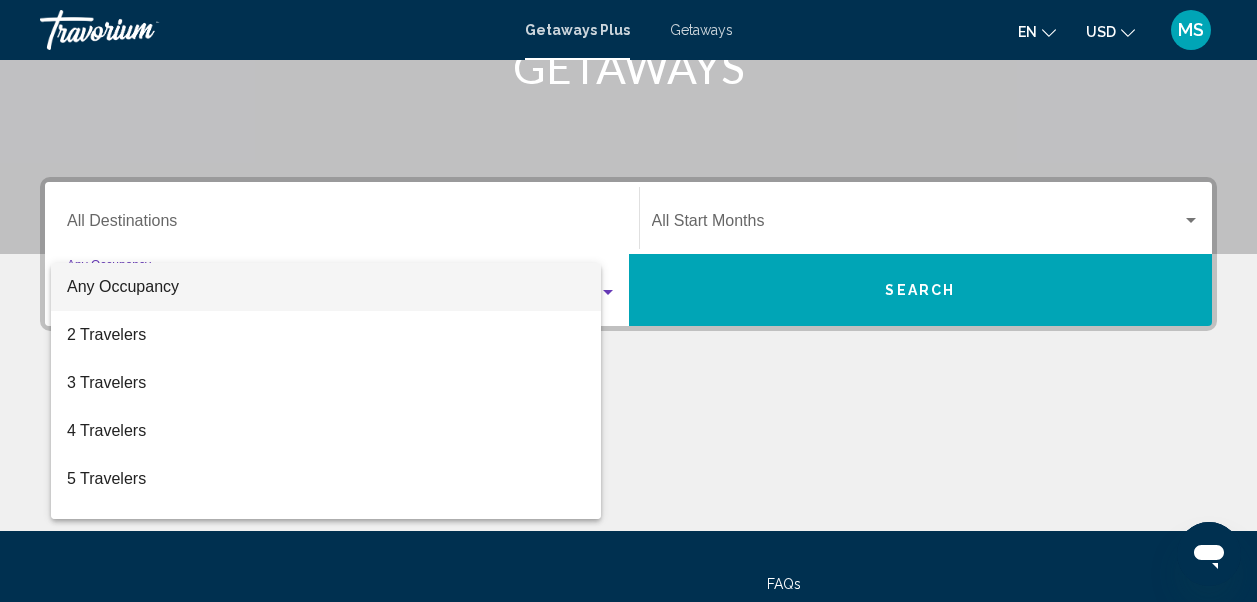 scroll, scrollTop: 458, scrollLeft: 0, axis: vertical 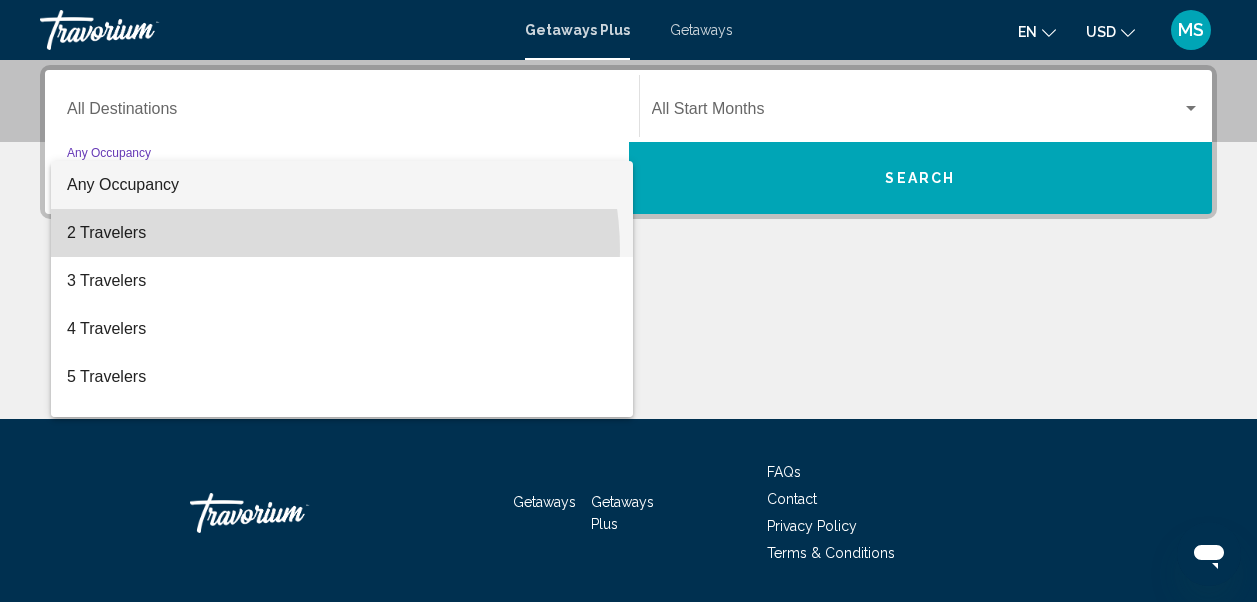 click on "2 Travelers" at bounding box center [342, 233] 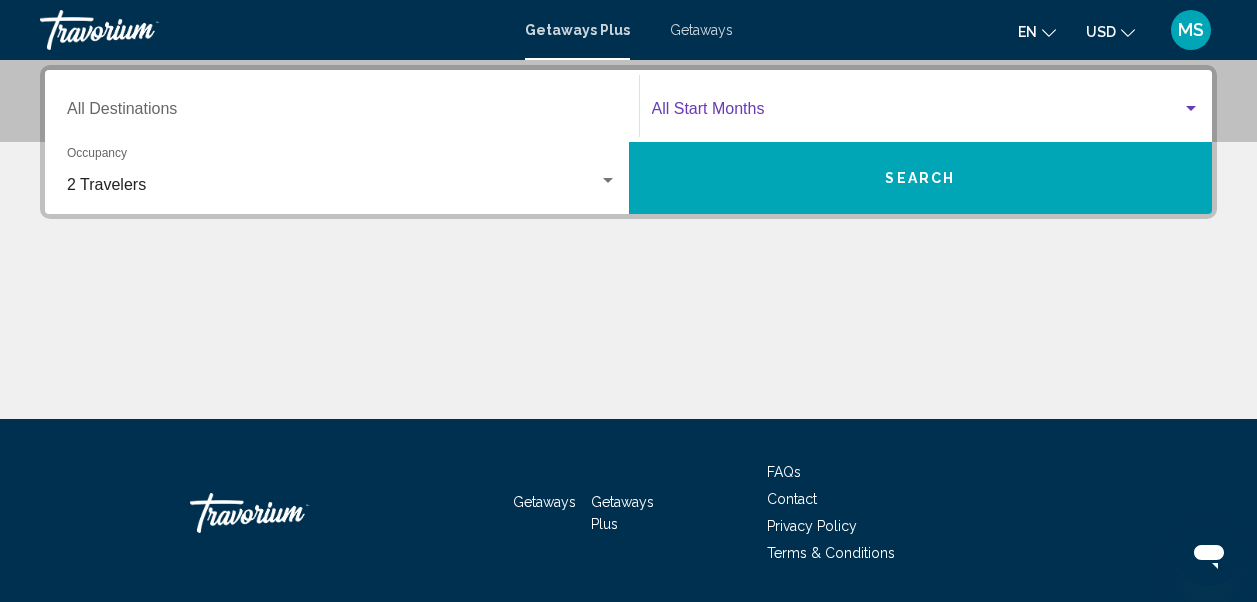 click at bounding box center [917, 113] 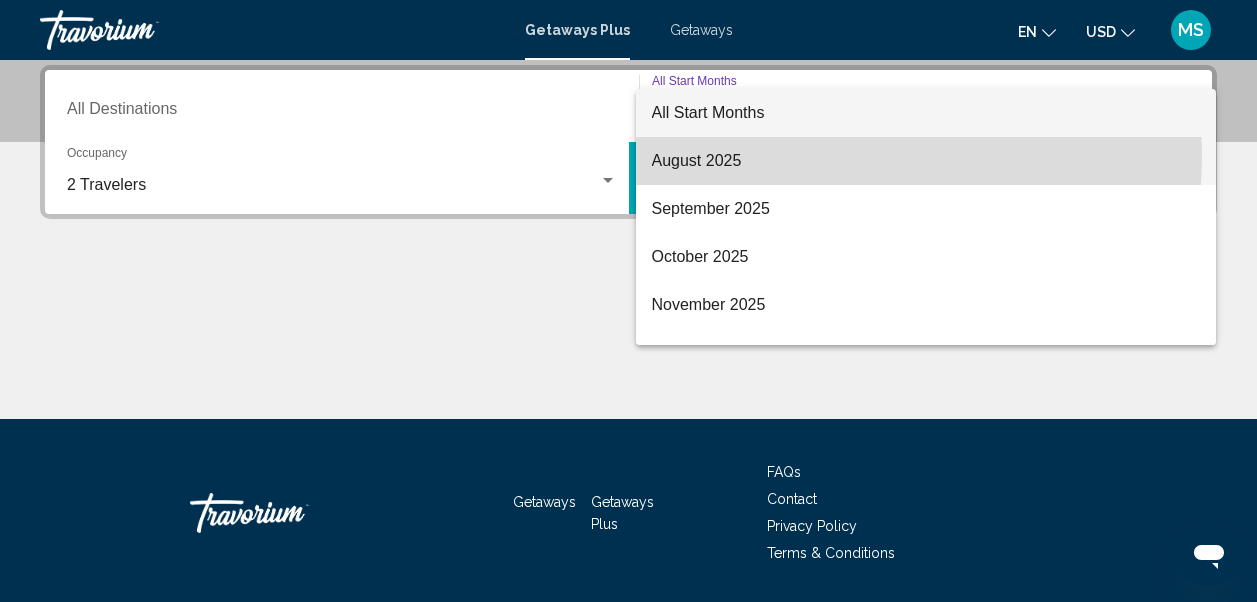click on "August 2025" at bounding box center (926, 161) 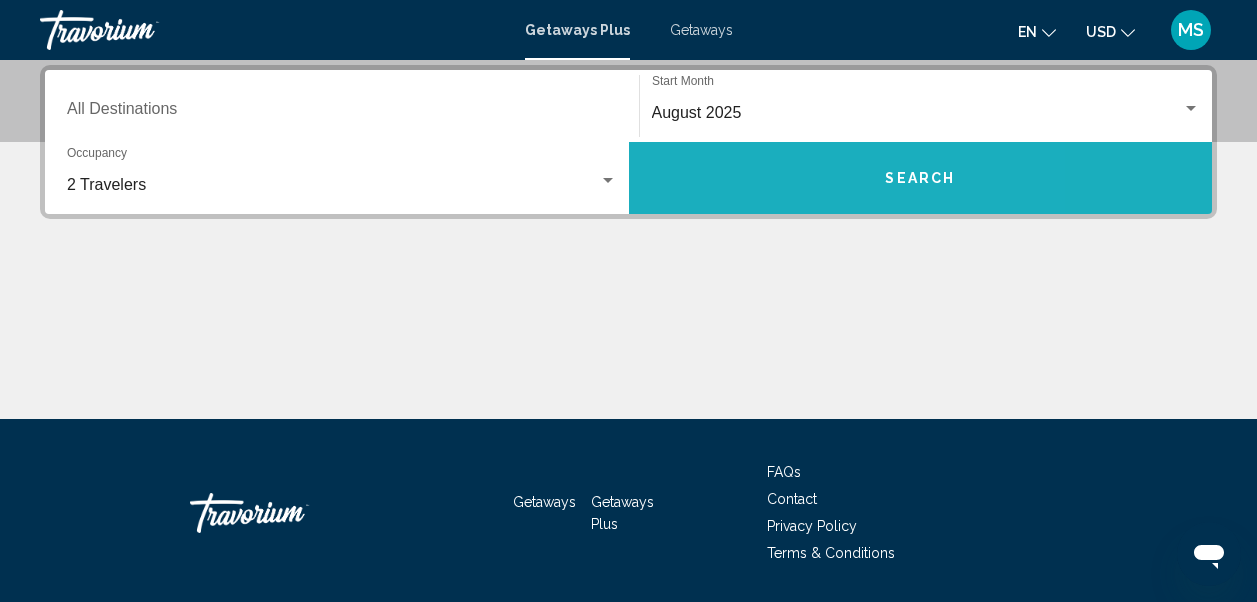 click on "Search" at bounding box center [921, 178] 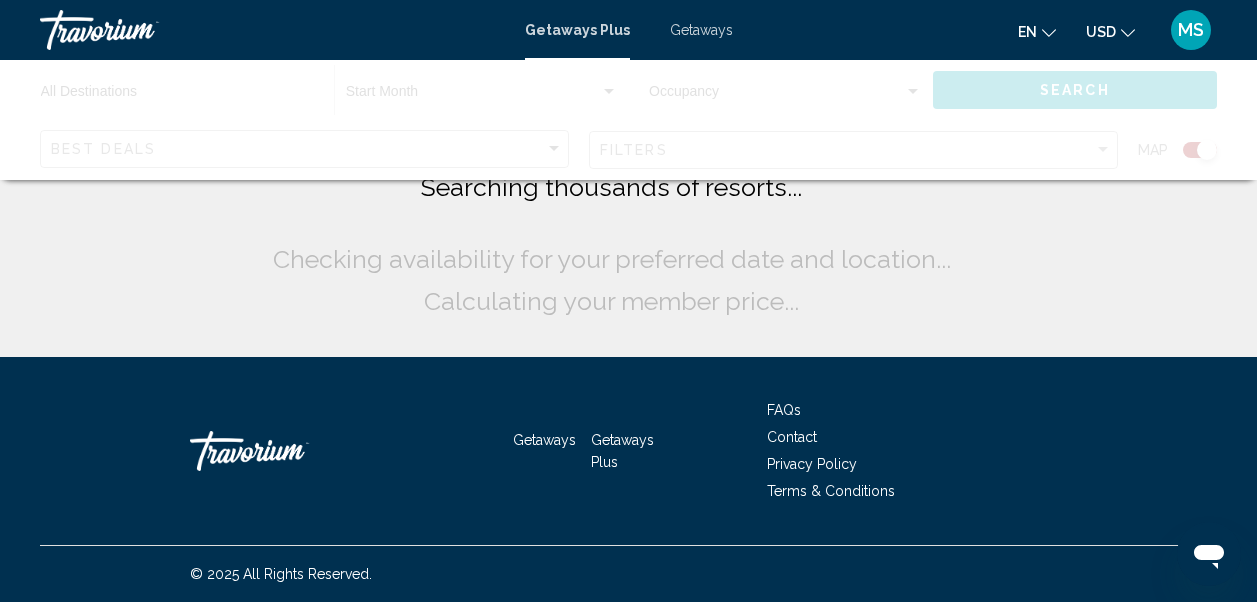 scroll, scrollTop: 0, scrollLeft: 0, axis: both 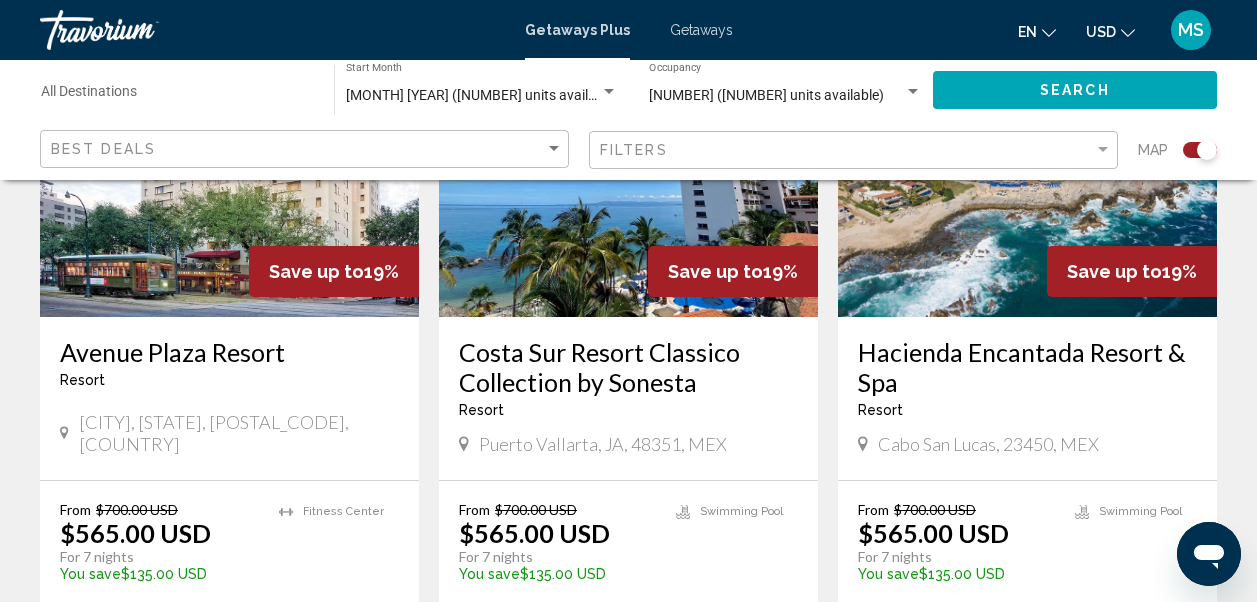click on "Filters" 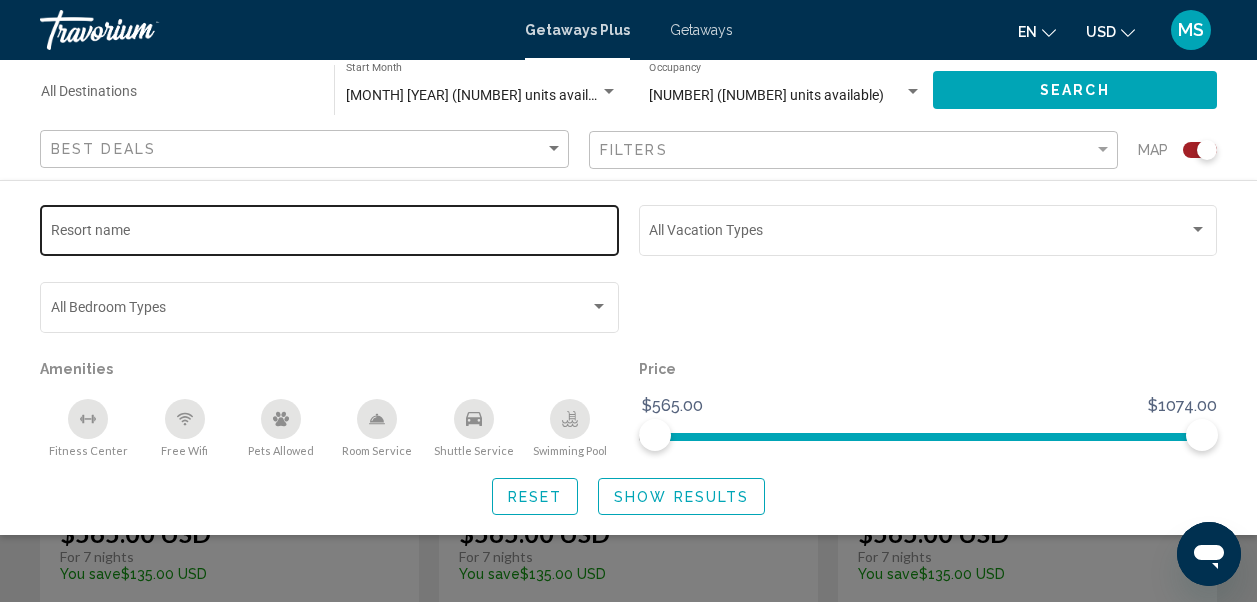 click on "Resort name" 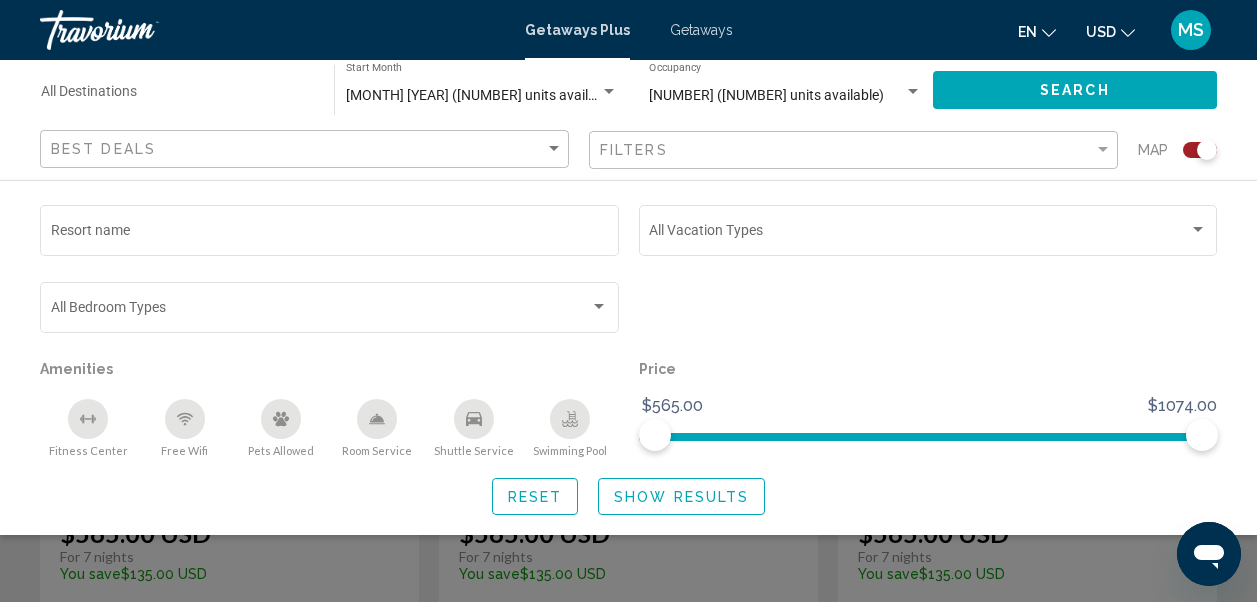click on "Filters" 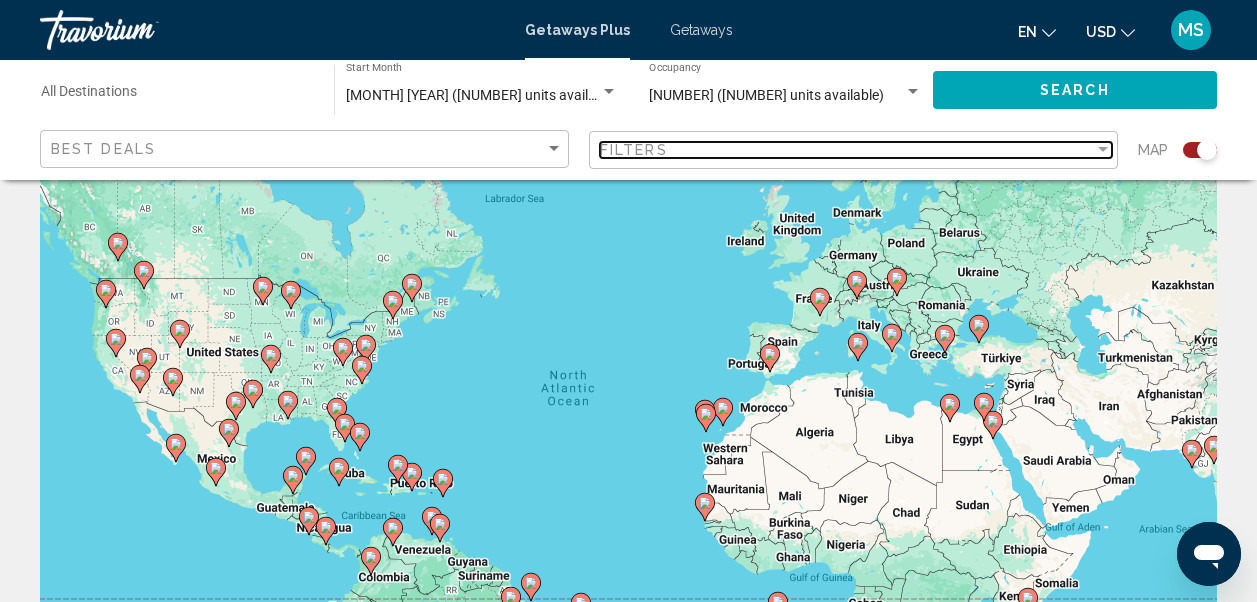 scroll, scrollTop: 0, scrollLeft: 0, axis: both 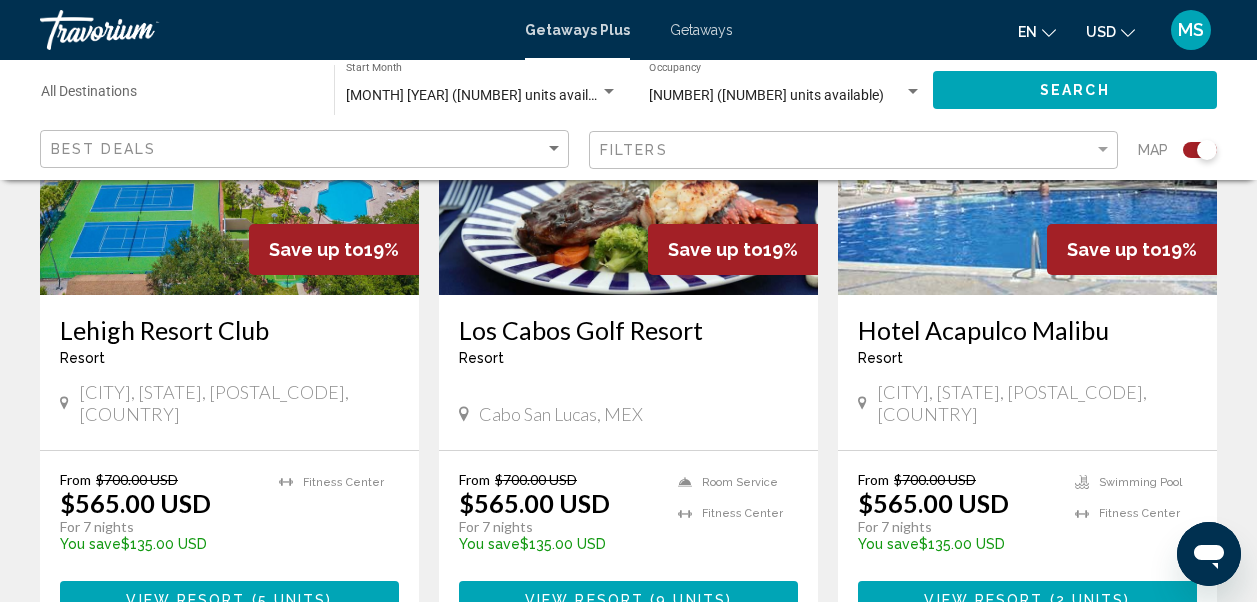 click on "Getaways" at bounding box center (701, 30) 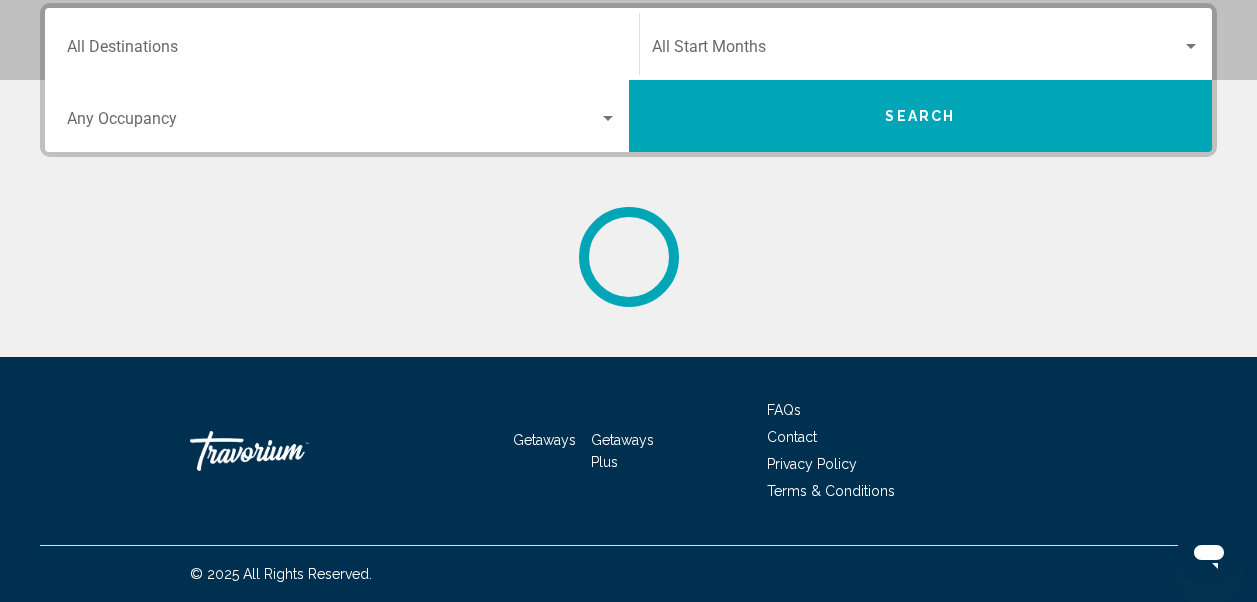 scroll, scrollTop: 0, scrollLeft: 0, axis: both 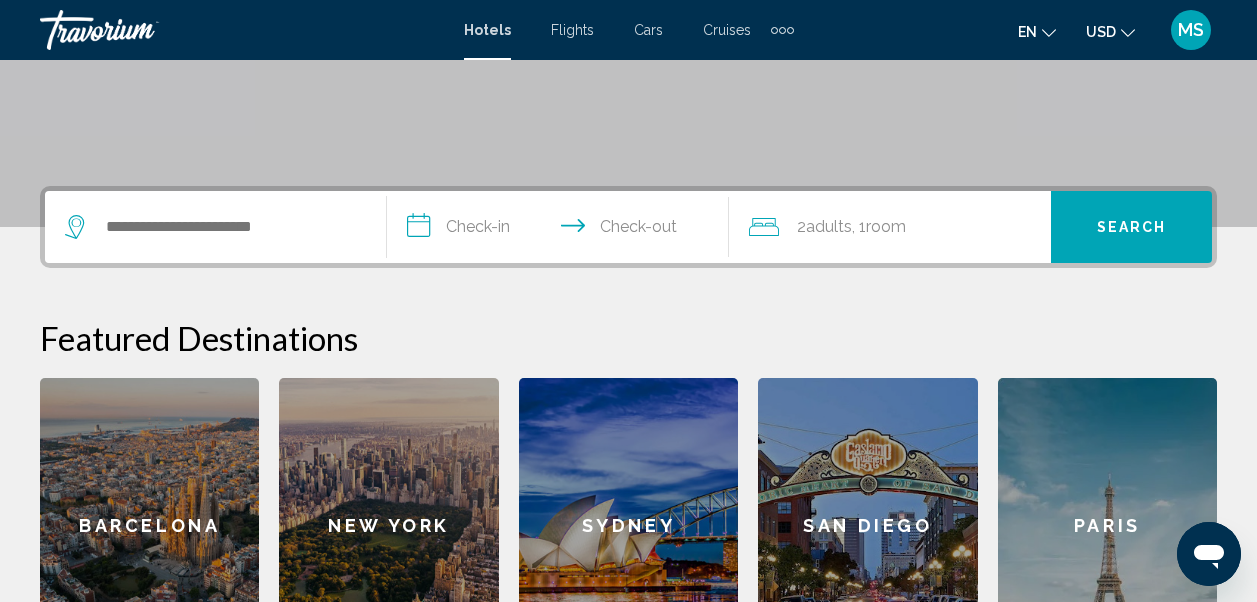 click at bounding box center (215, 227) 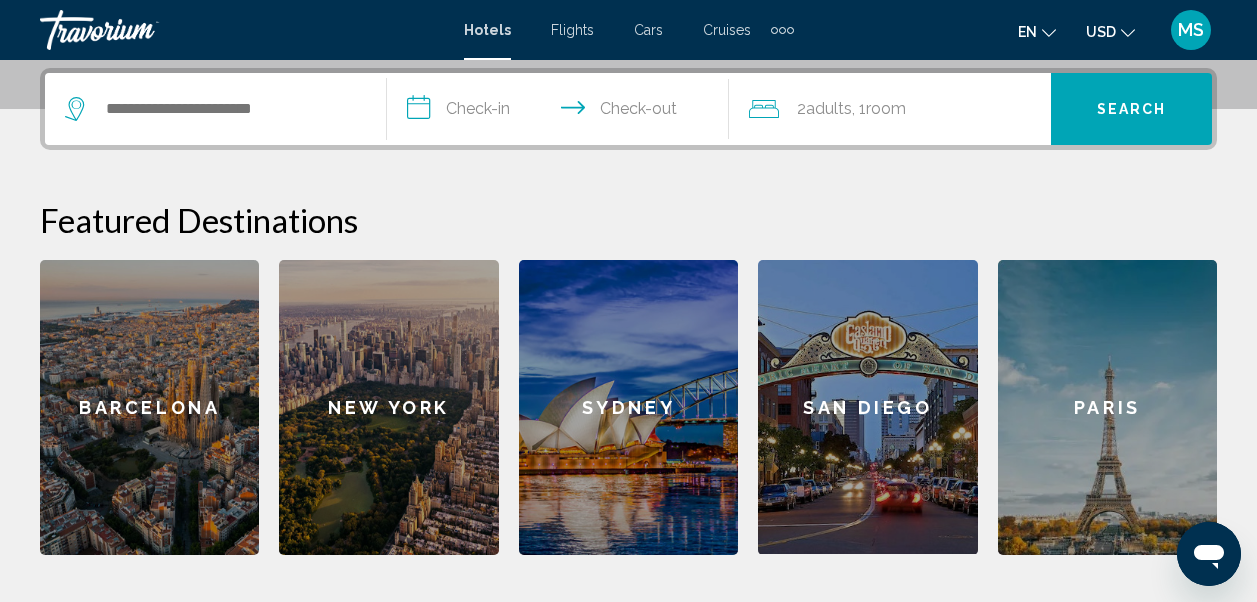 scroll, scrollTop: 494, scrollLeft: 0, axis: vertical 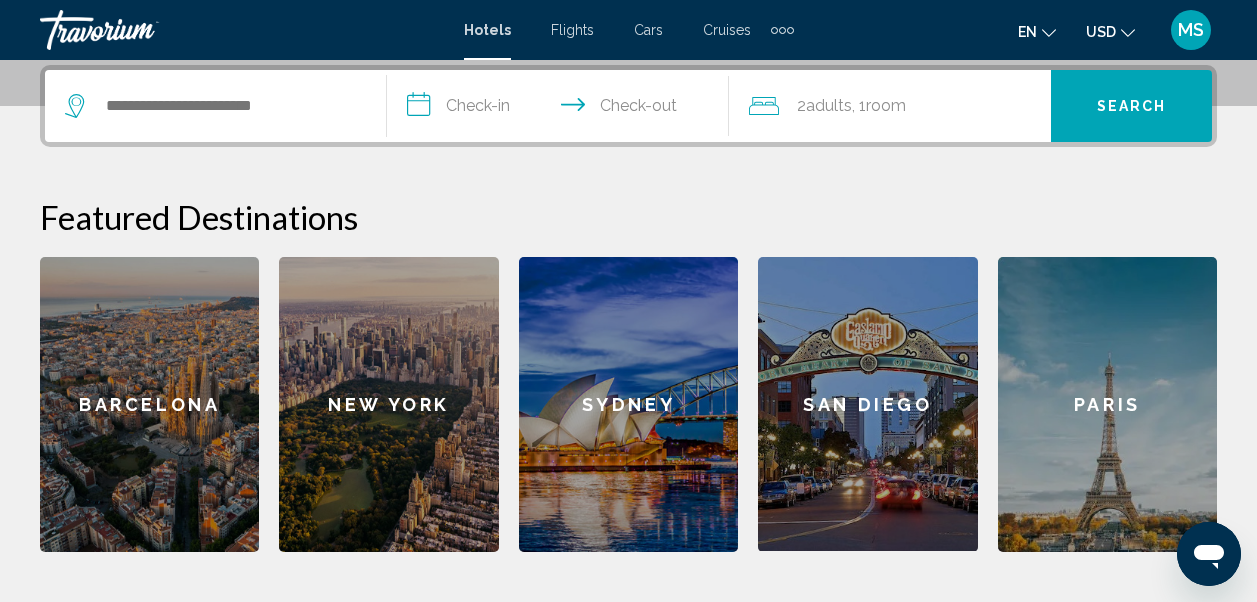 drag, startPoint x: 310, startPoint y: 73, endPoint x: 310, endPoint y: 85, distance: 12 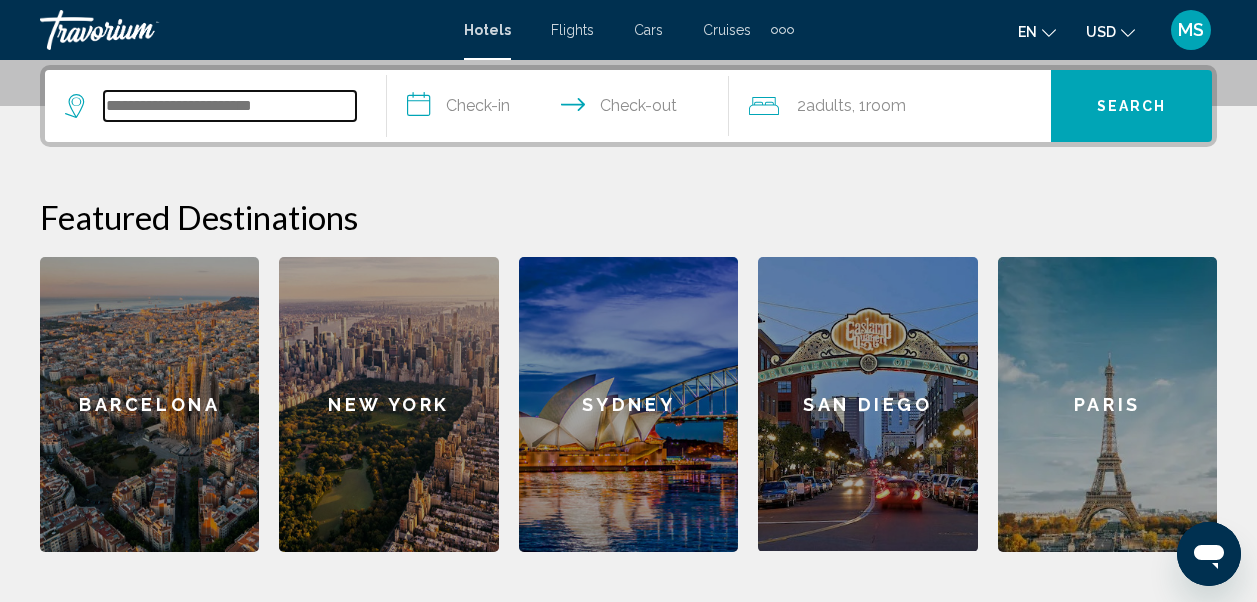 click at bounding box center (230, 106) 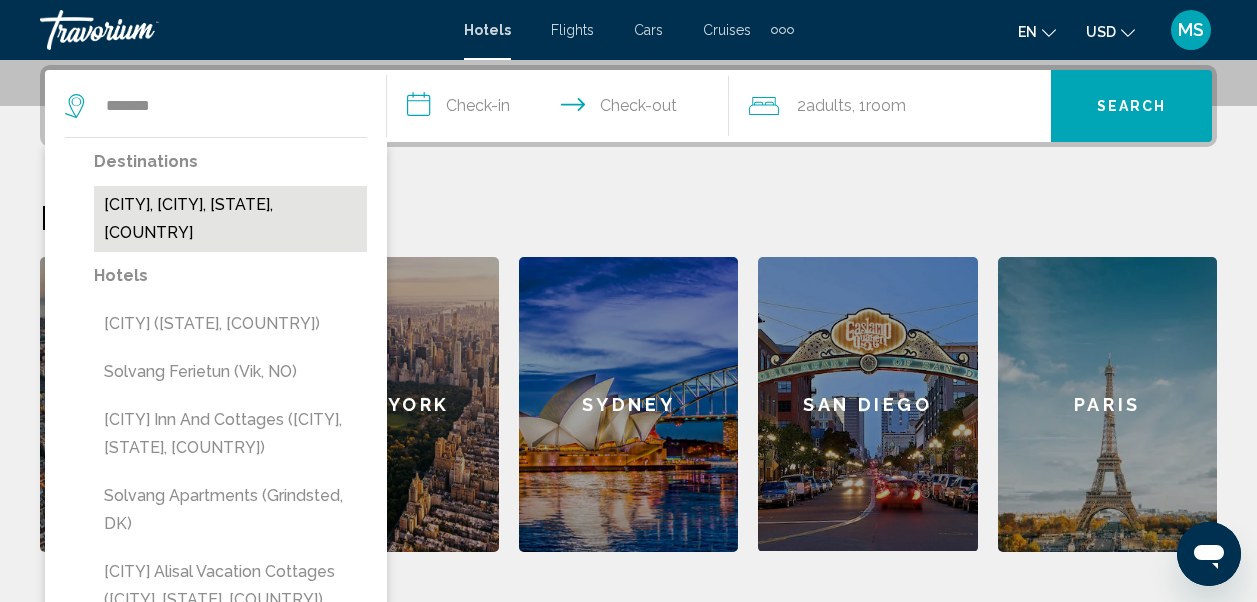 click on "[CITY], [CITY], [STATE], [COUNTRY]" at bounding box center (230, 219) 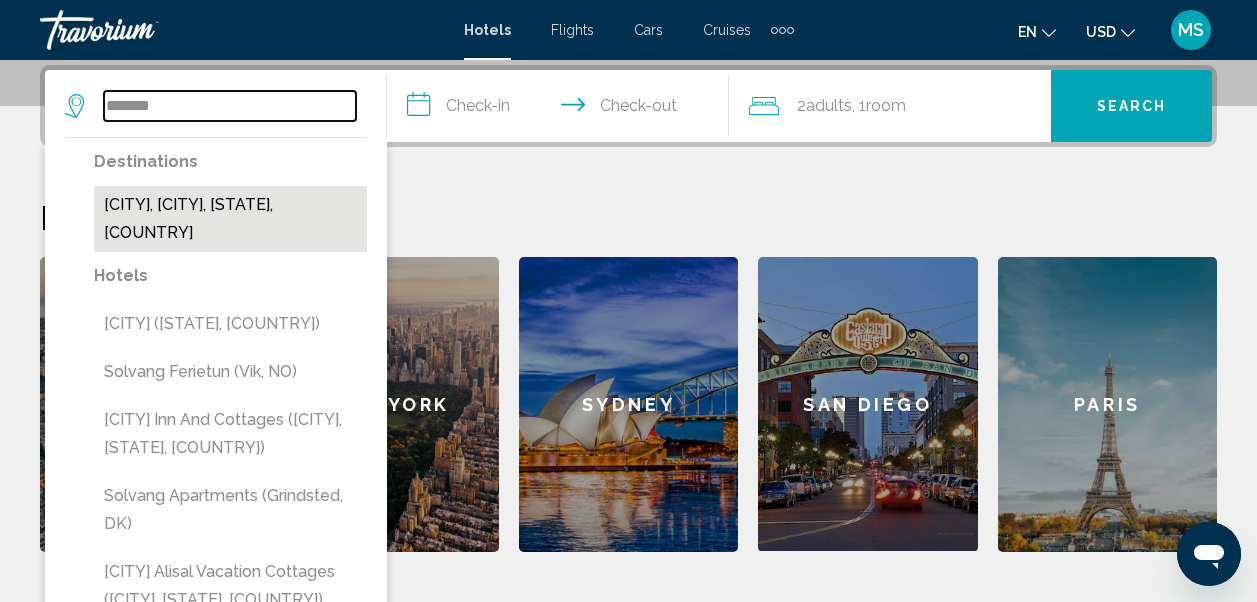 type on "**********" 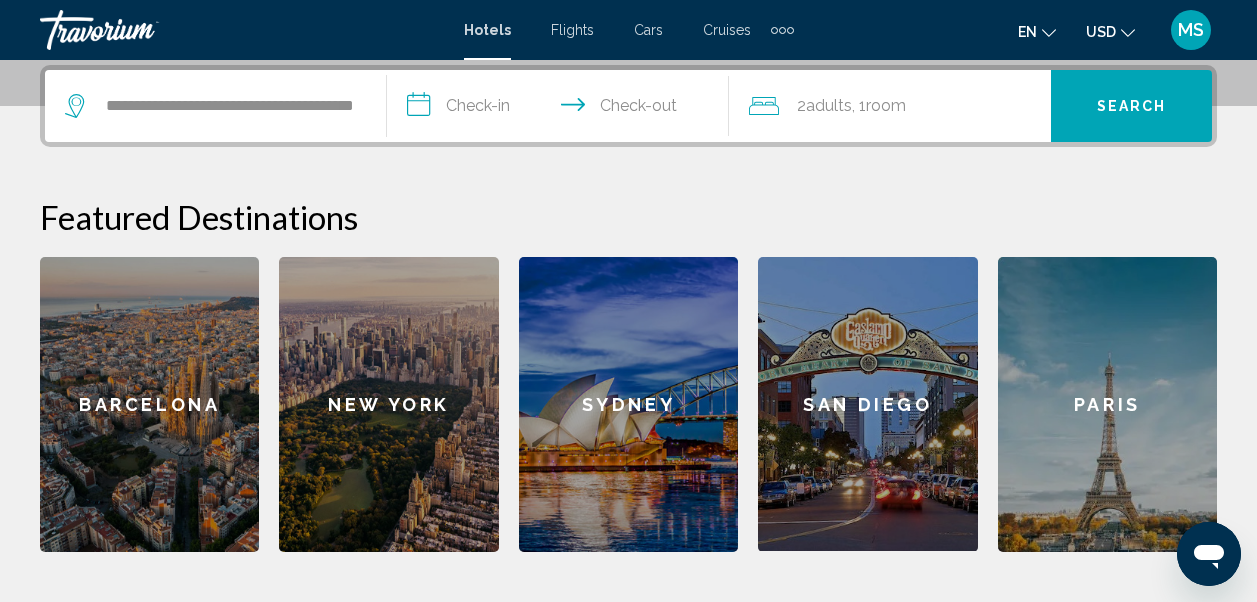 click on "**********" at bounding box center [562, 109] 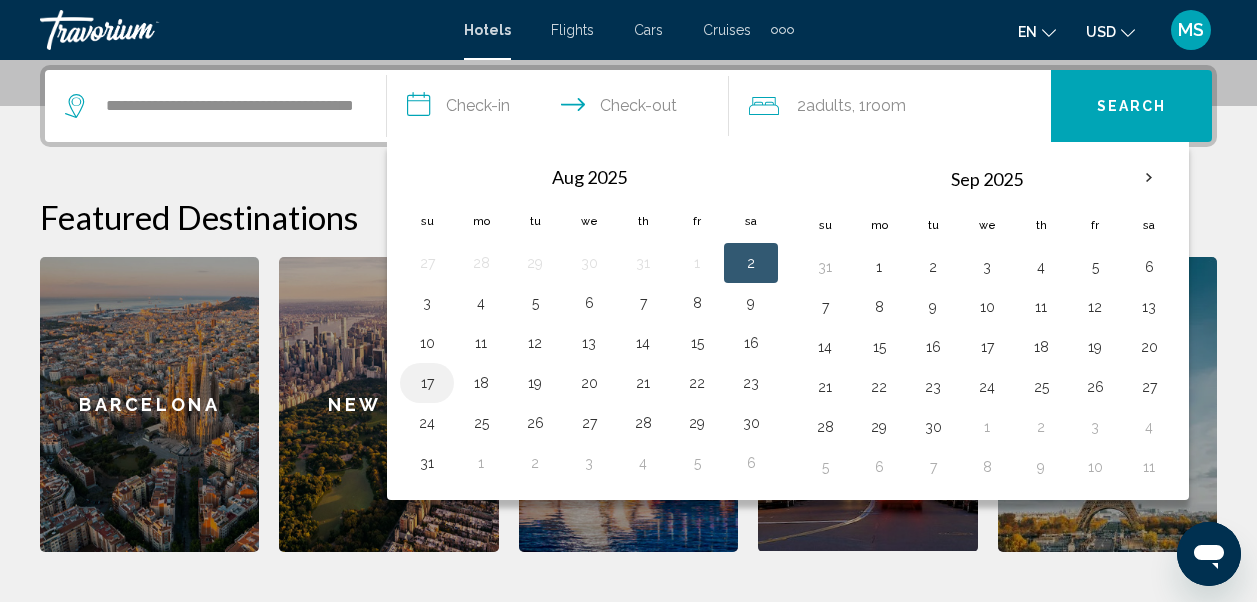 click on "17" at bounding box center [427, 383] 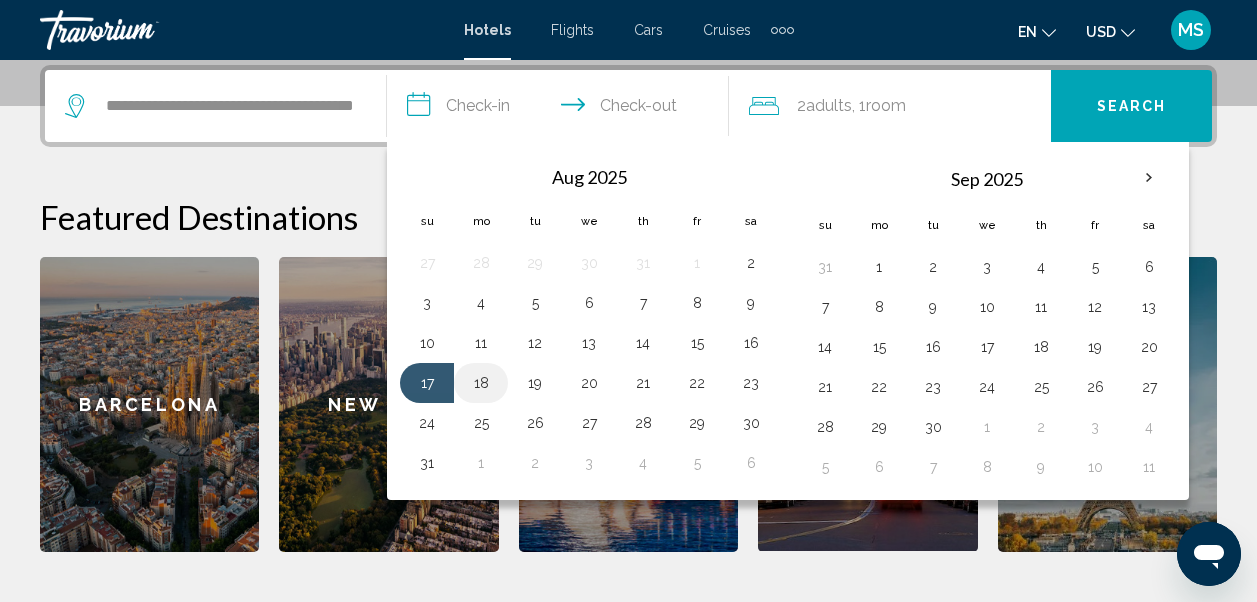 click on "18" at bounding box center (481, 383) 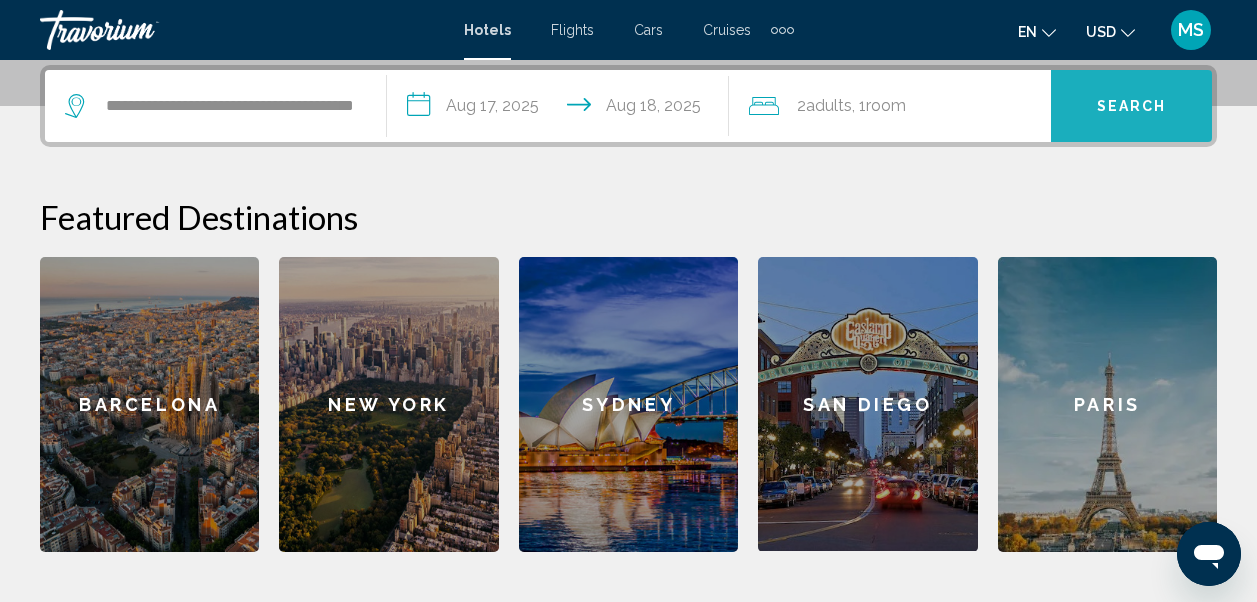 click on "Search" at bounding box center [1132, 107] 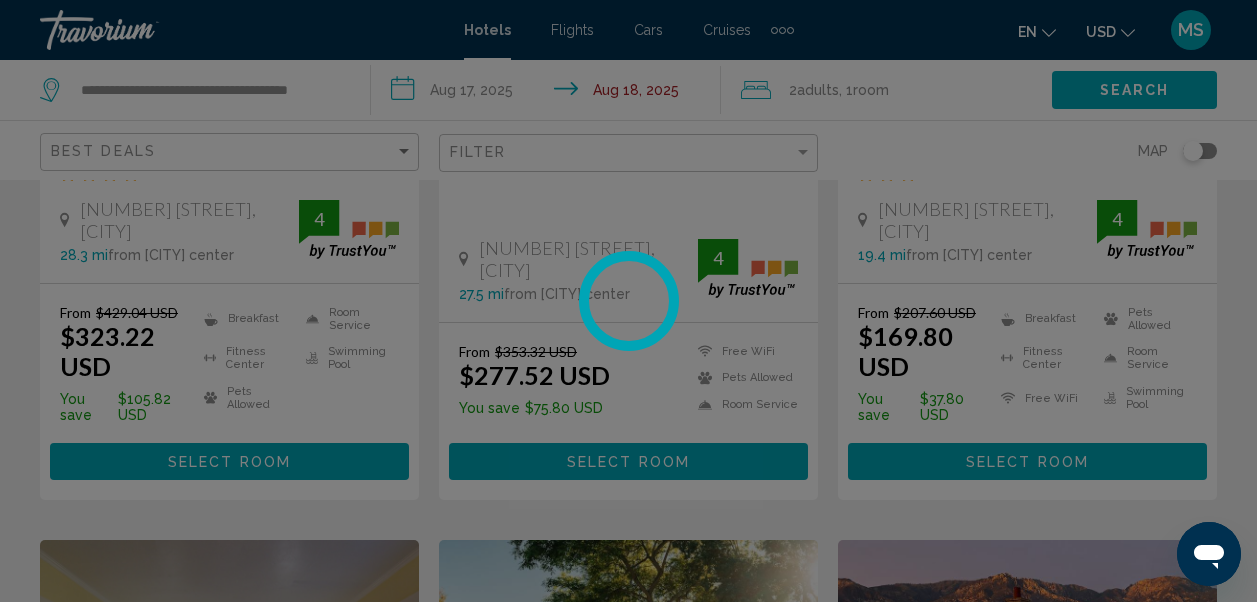 scroll, scrollTop: 0, scrollLeft: 0, axis: both 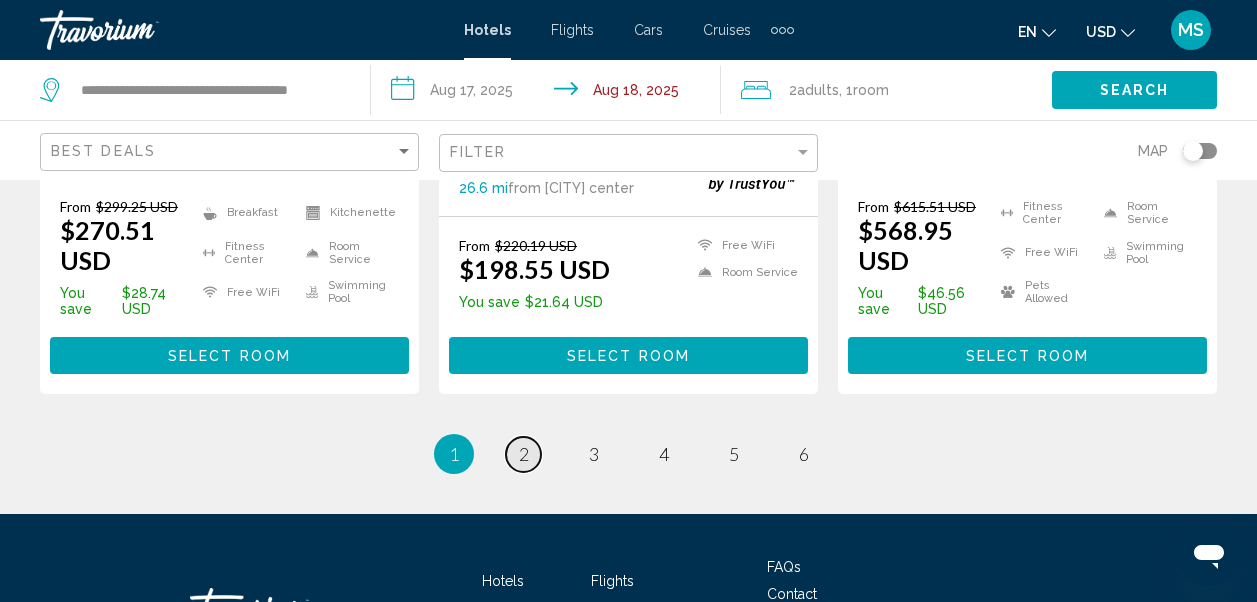 click on "2" at bounding box center (524, 454) 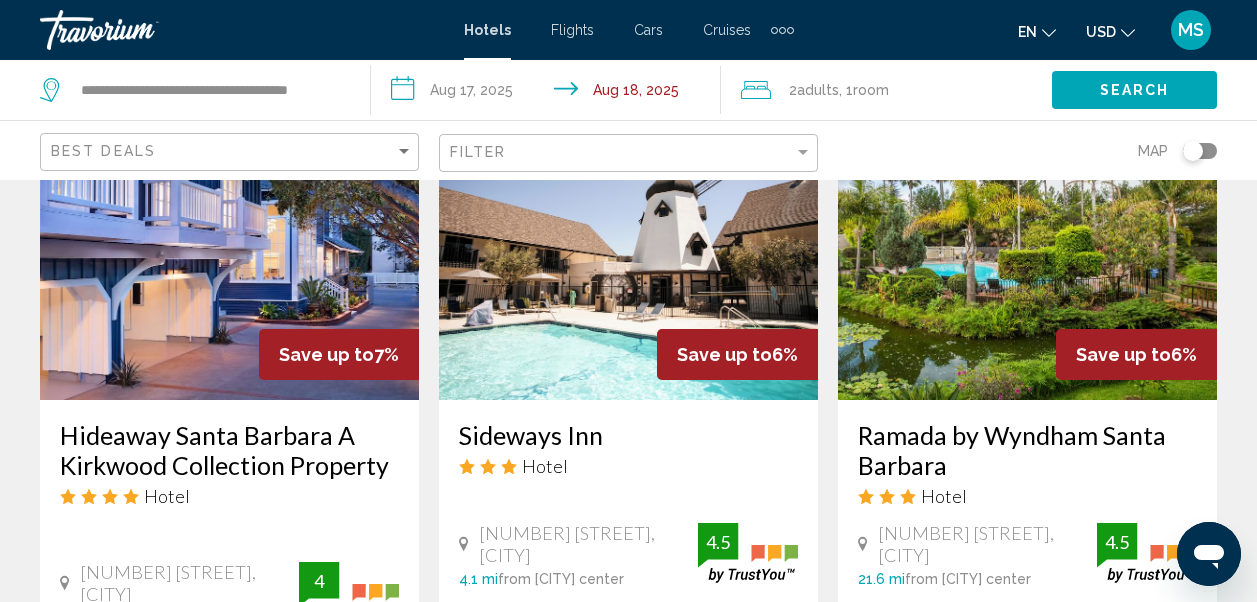 scroll, scrollTop: 1639, scrollLeft: 0, axis: vertical 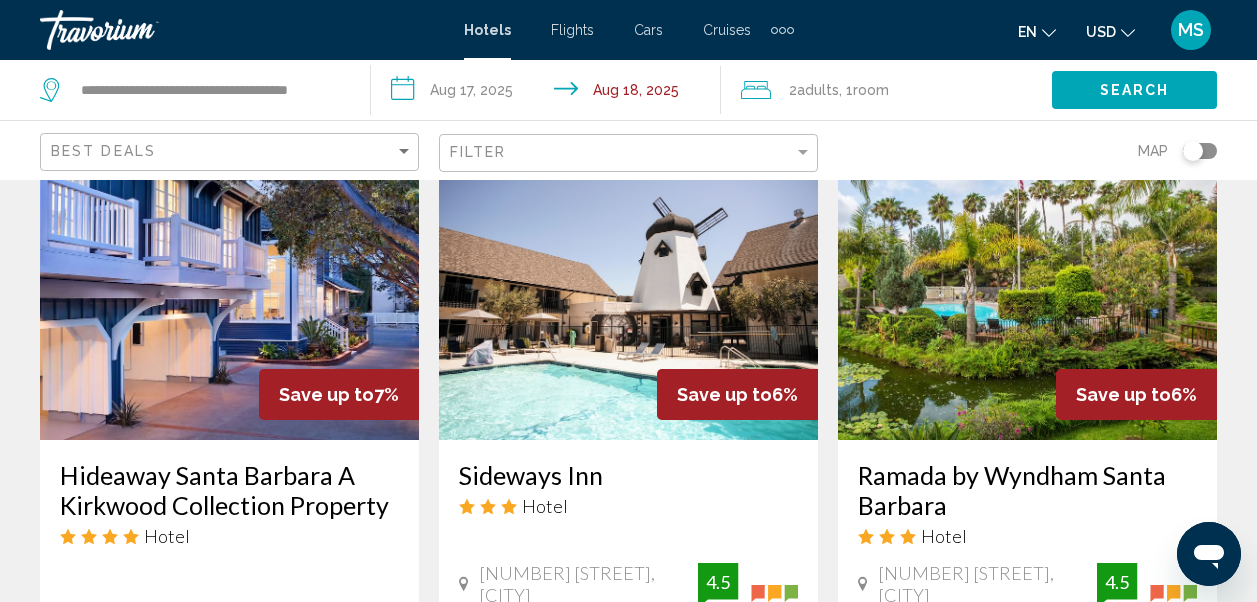 click at bounding box center (628, 280) 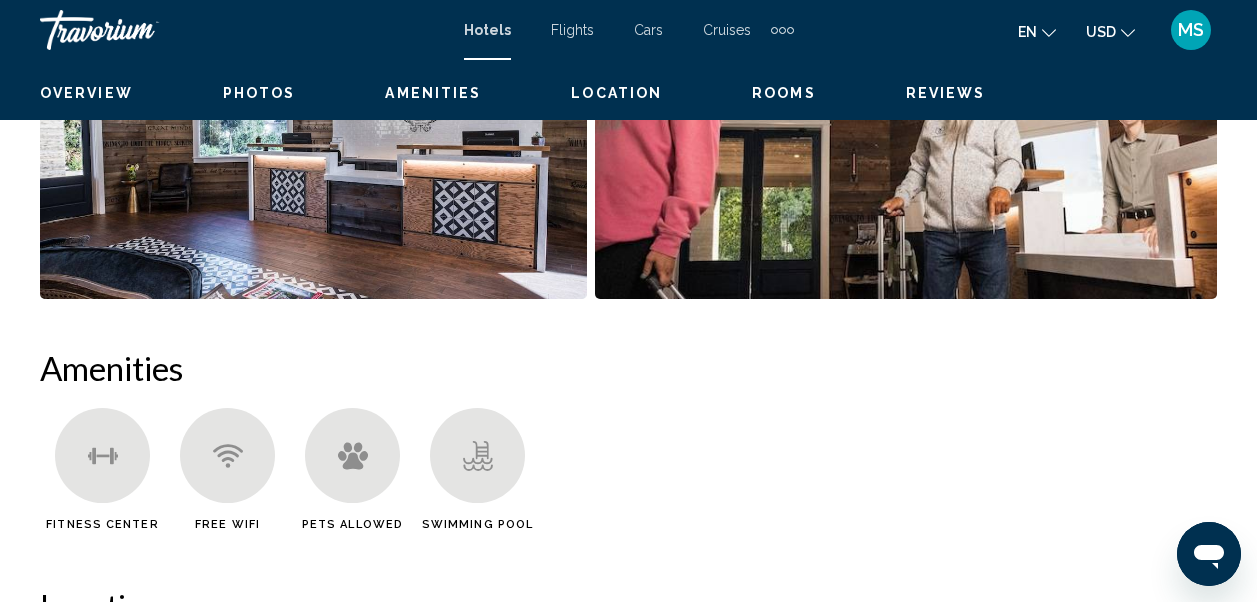 scroll, scrollTop: 234, scrollLeft: 0, axis: vertical 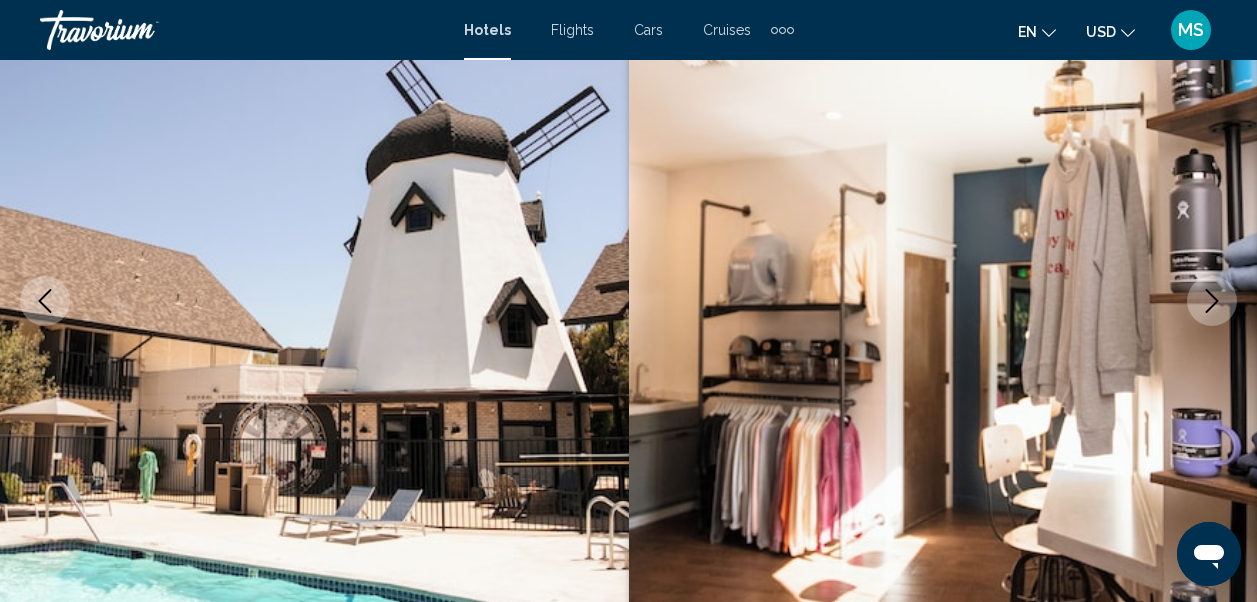 click 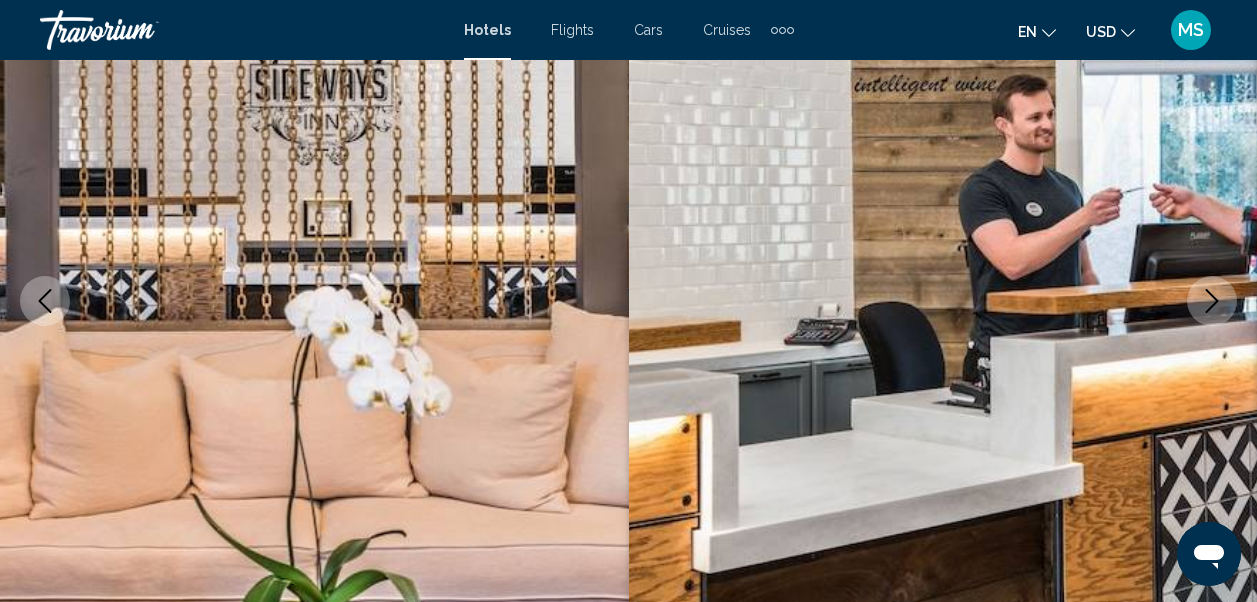 click 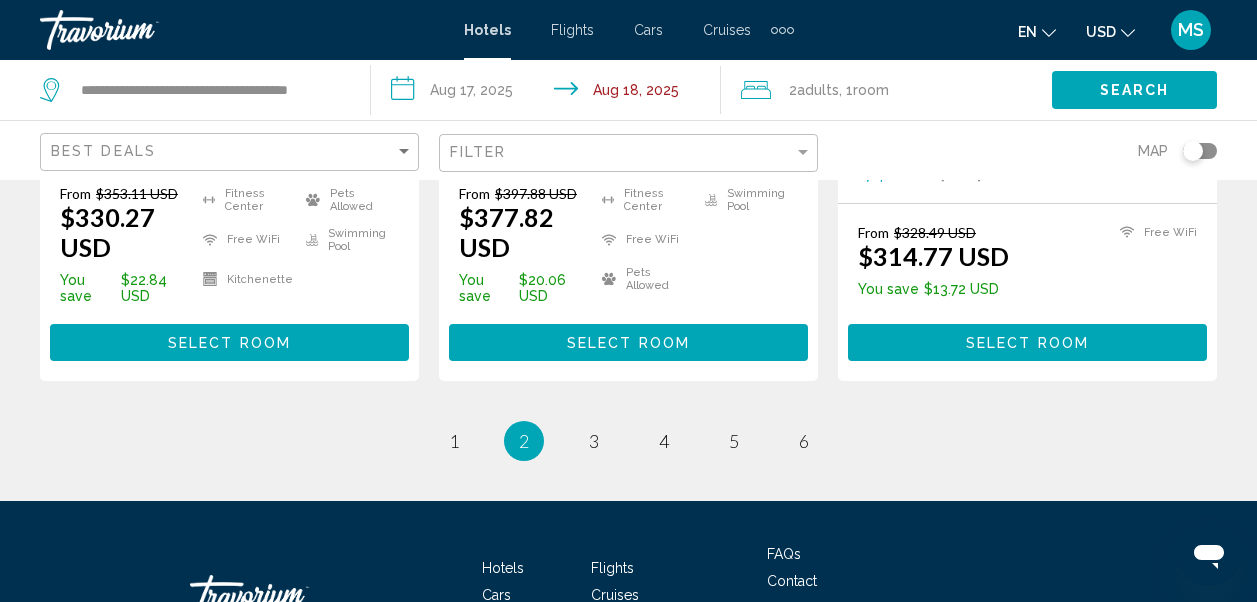 scroll, scrollTop: 3047, scrollLeft: 0, axis: vertical 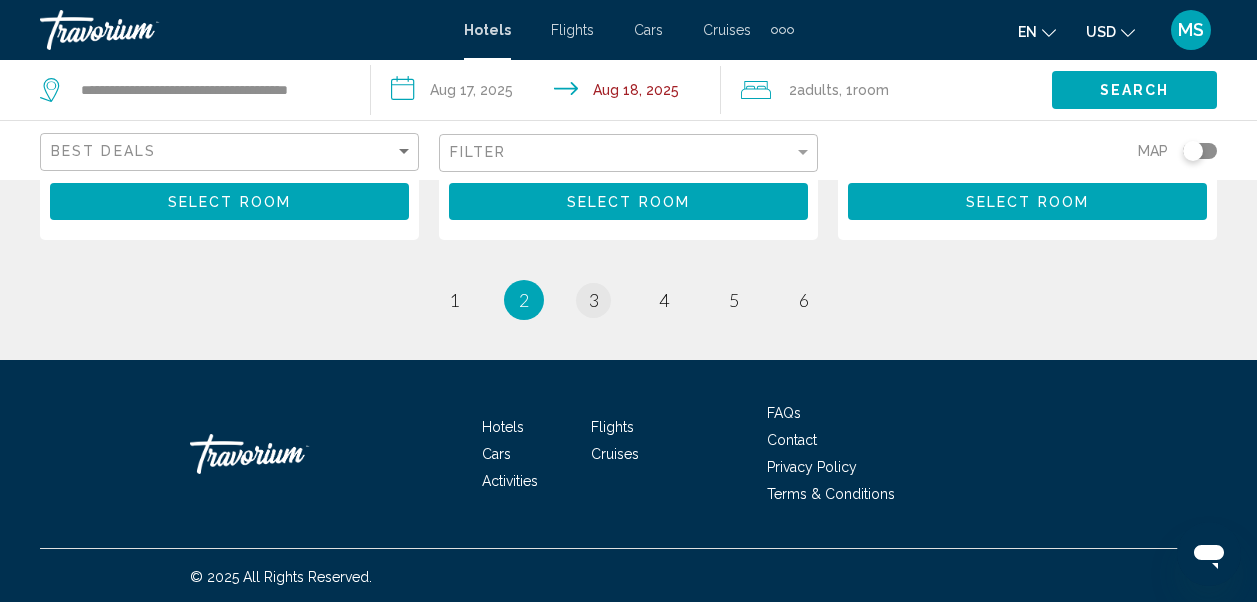 drag, startPoint x: 614, startPoint y: 298, endPoint x: 589, endPoint y: 296, distance: 25.079872 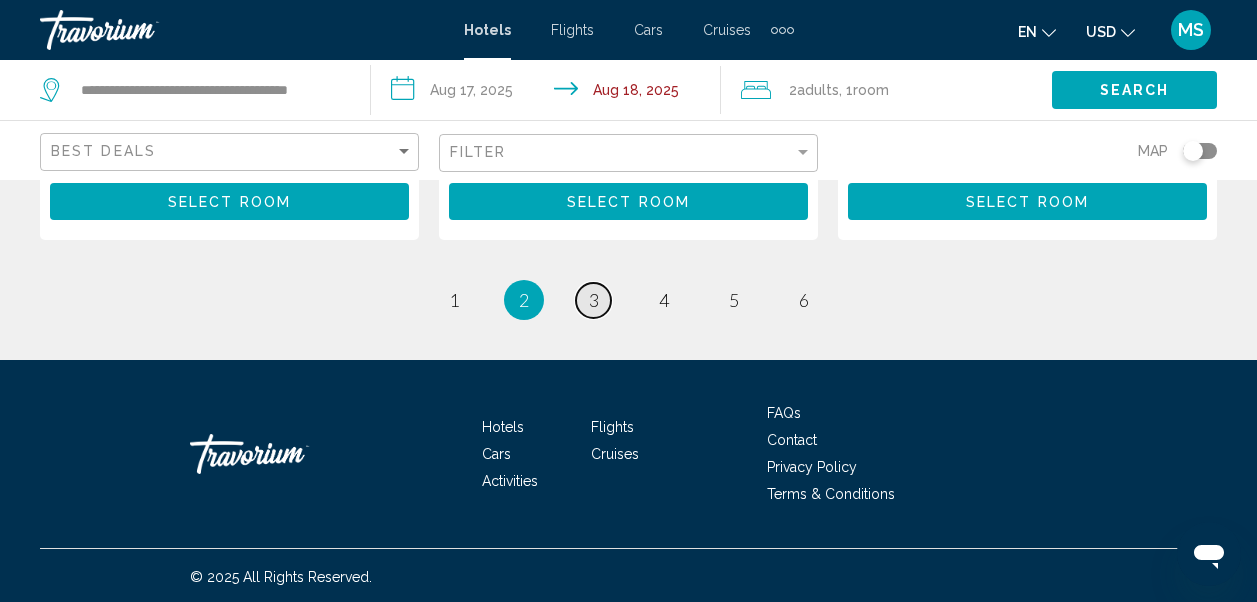 click on "3" at bounding box center (594, 300) 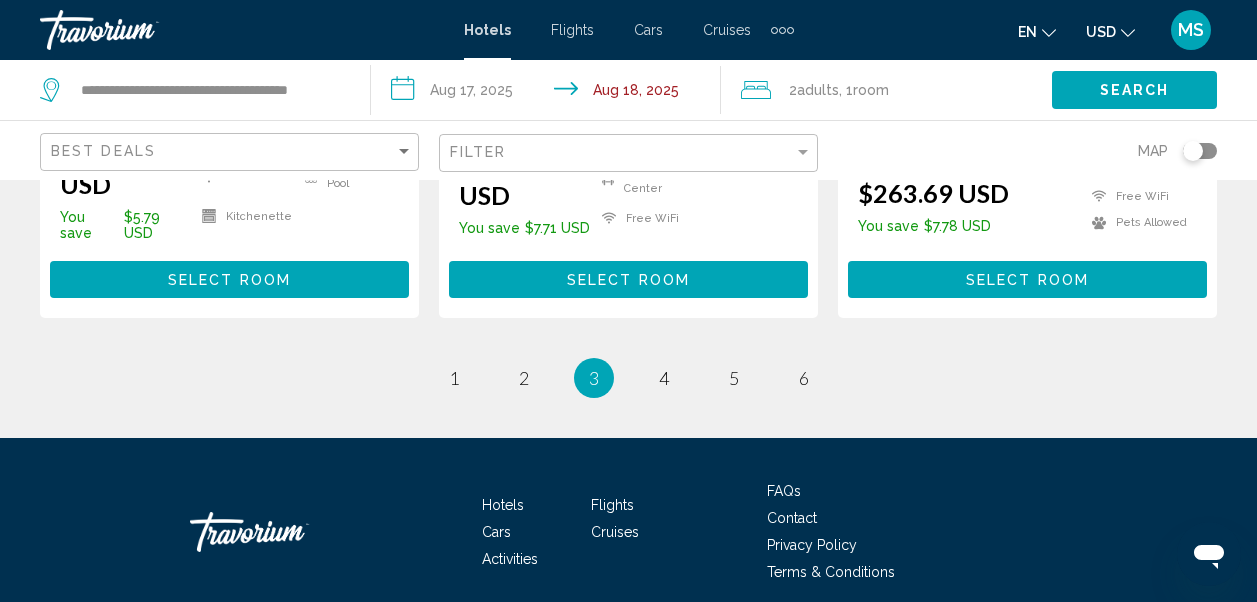 scroll, scrollTop: 3014, scrollLeft: 0, axis: vertical 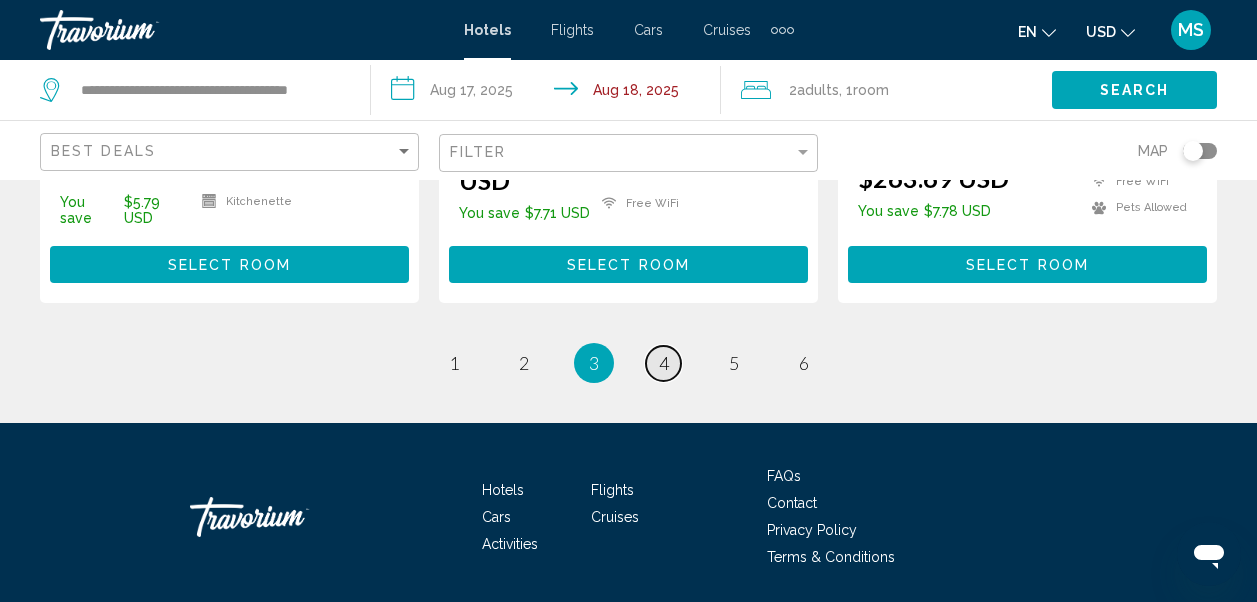 click on "4" at bounding box center [664, 363] 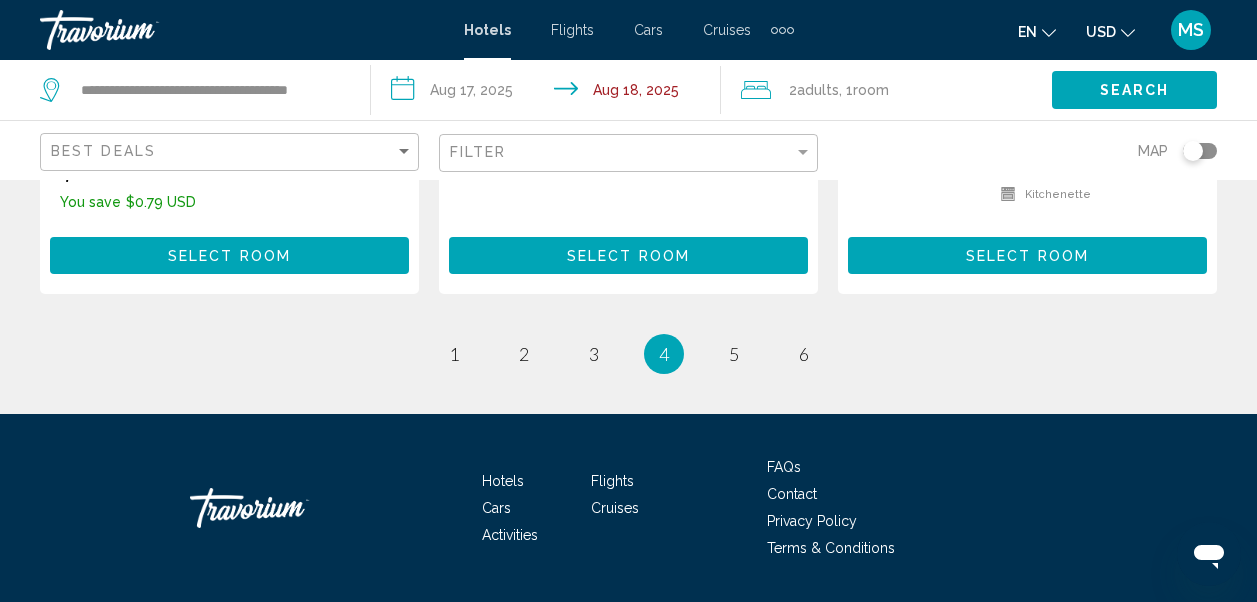 scroll, scrollTop: 3007, scrollLeft: 0, axis: vertical 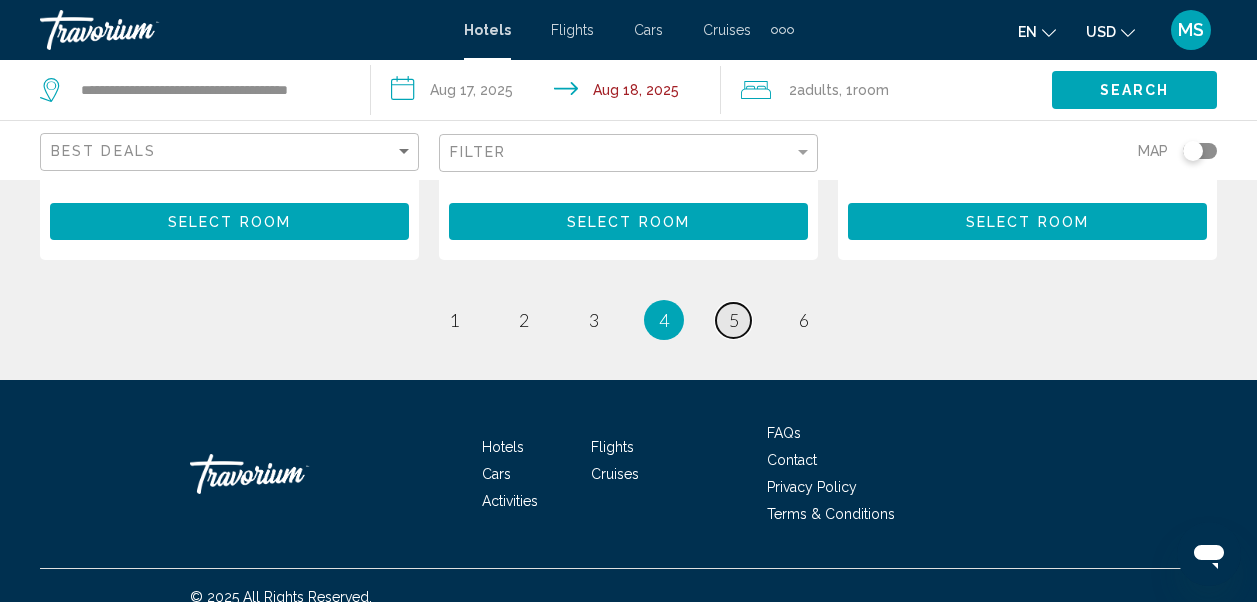 click on "5" at bounding box center [734, 320] 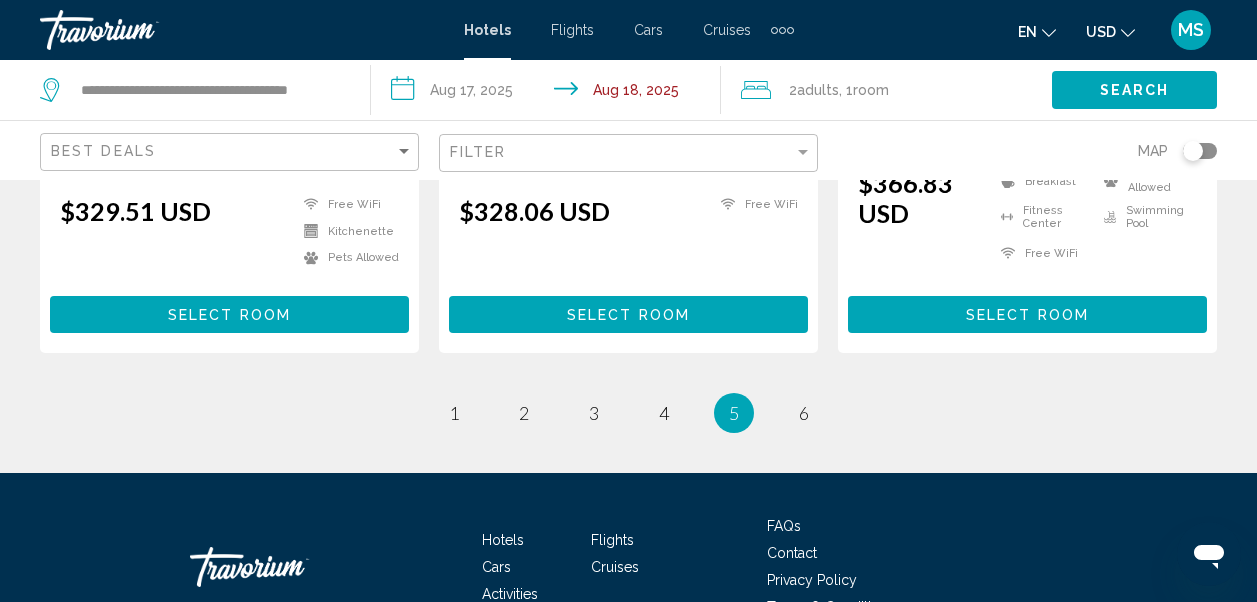 scroll, scrollTop: 2954, scrollLeft: 0, axis: vertical 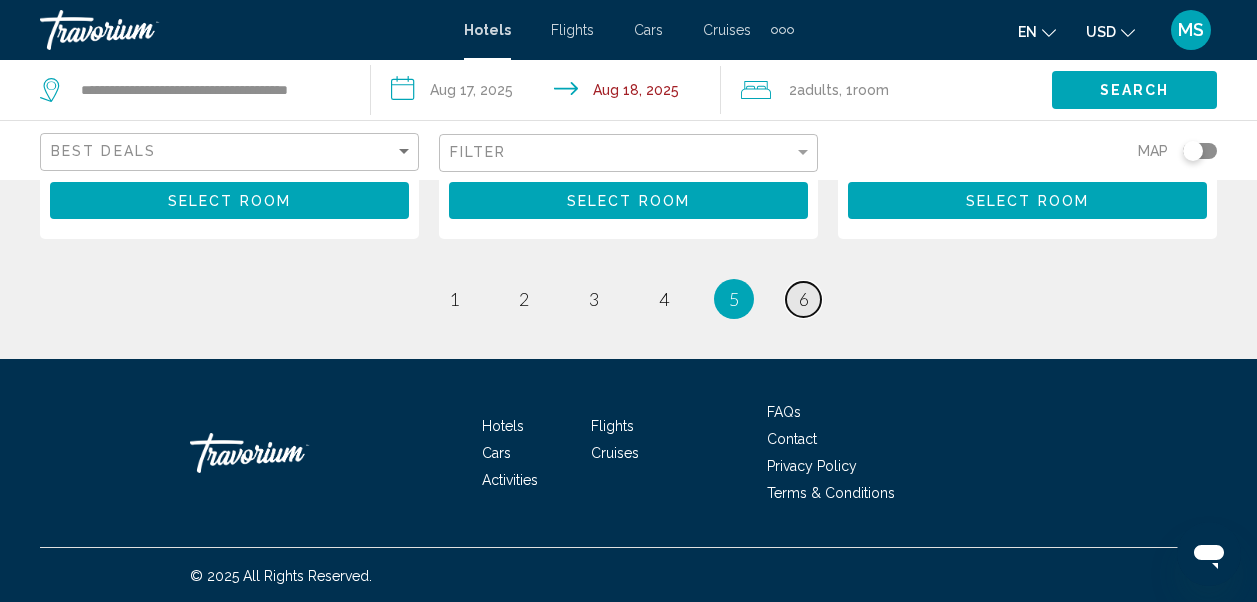 click on "6" at bounding box center (804, 299) 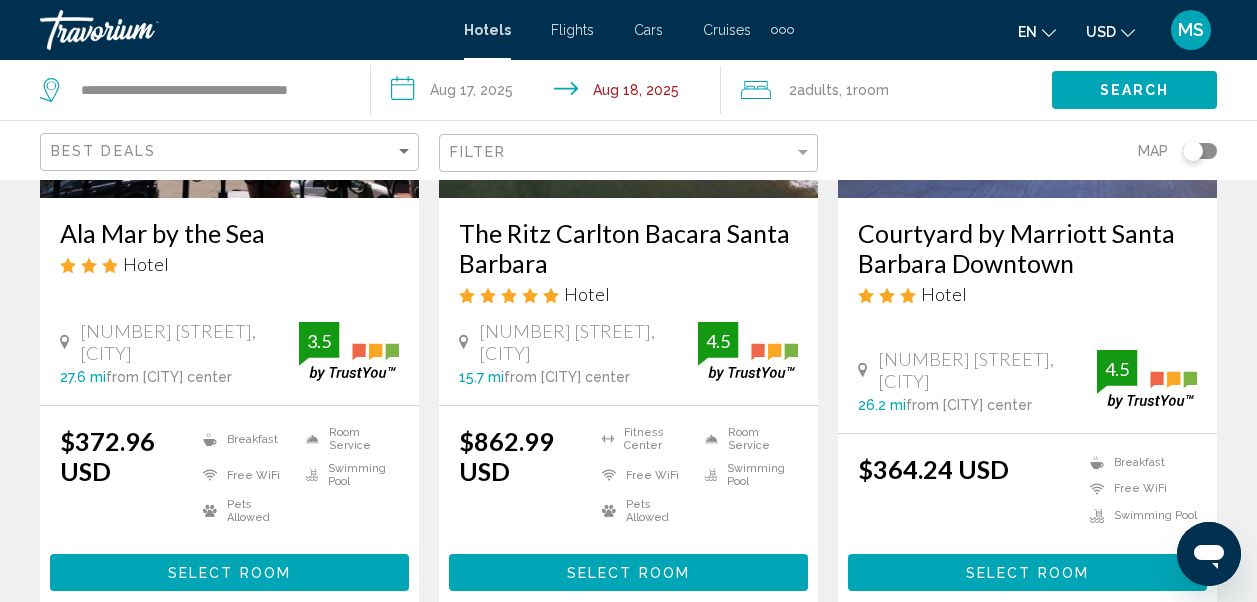scroll, scrollTop: 0, scrollLeft: 0, axis: both 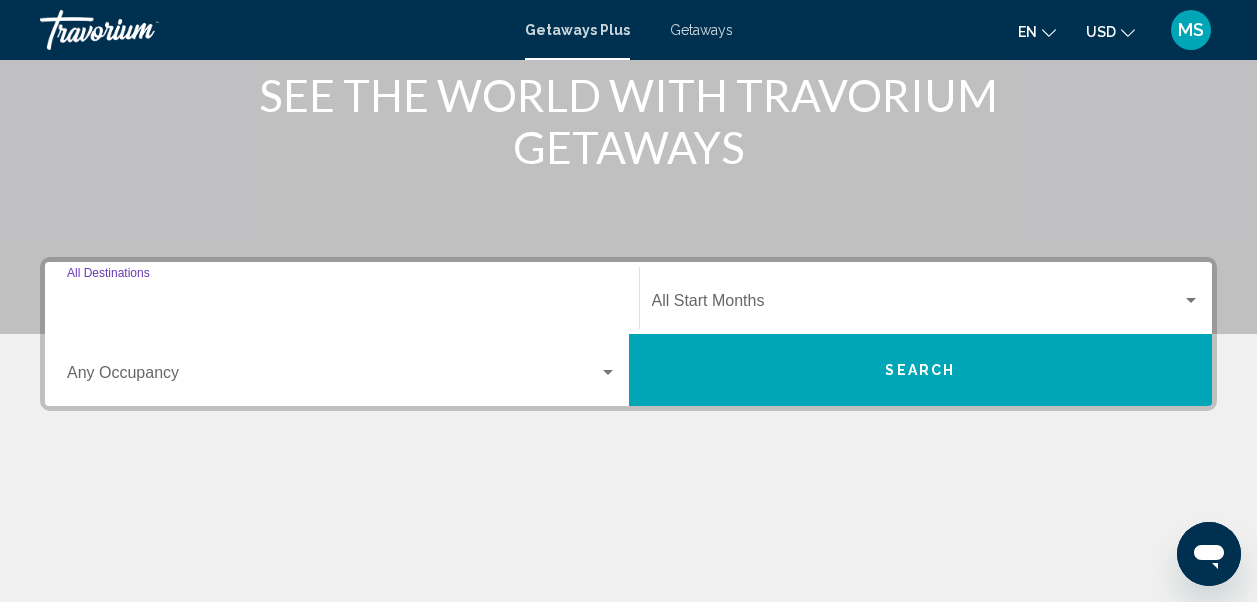 click on "Destination All Destinations" at bounding box center [342, 305] 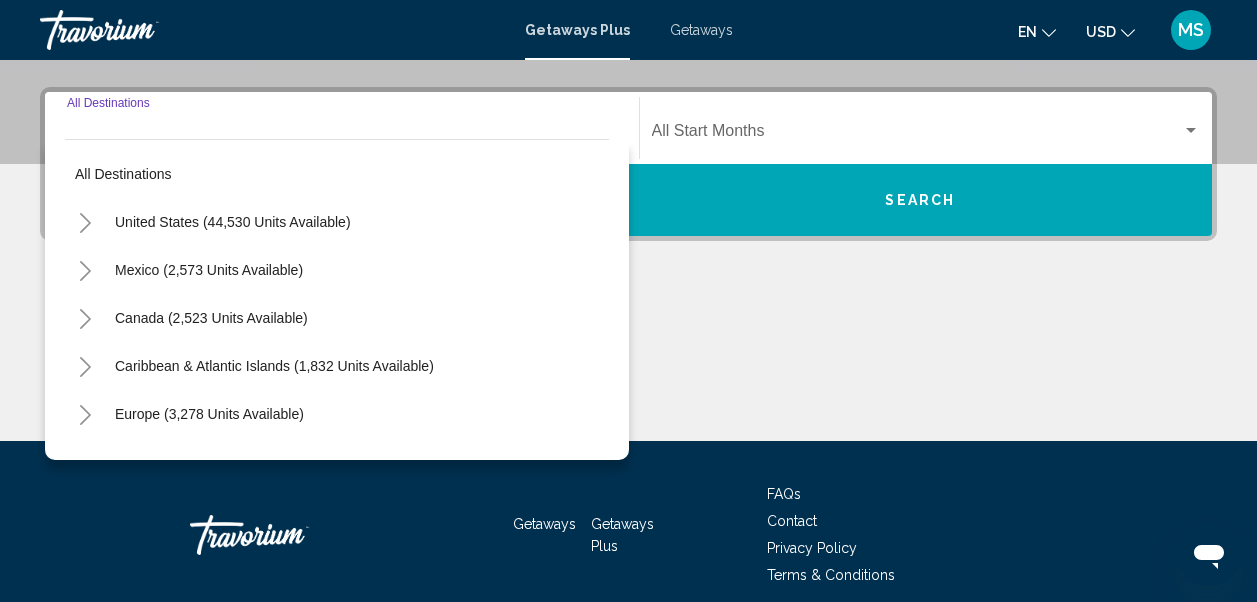 scroll, scrollTop: 458, scrollLeft: 0, axis: vertical 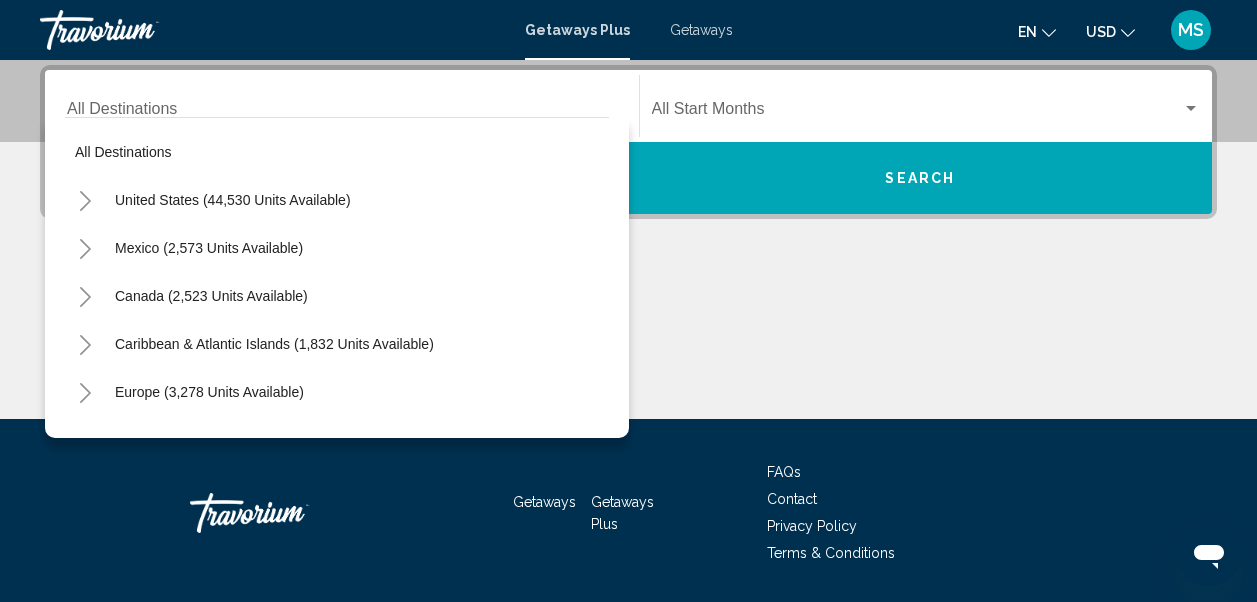 drag, startPoint x: 198, startPoint y: 129, endPoint x: 198, endPoint y: 116, distance: 13 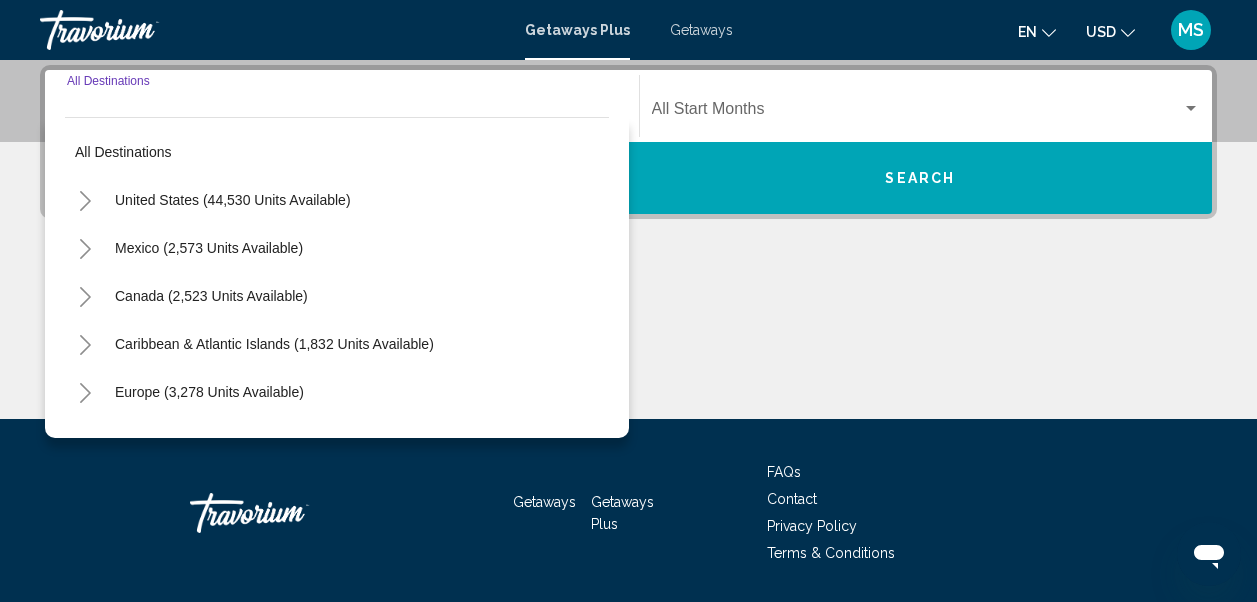 click on "Destination All Destinations" at bounding box center [342, 113] 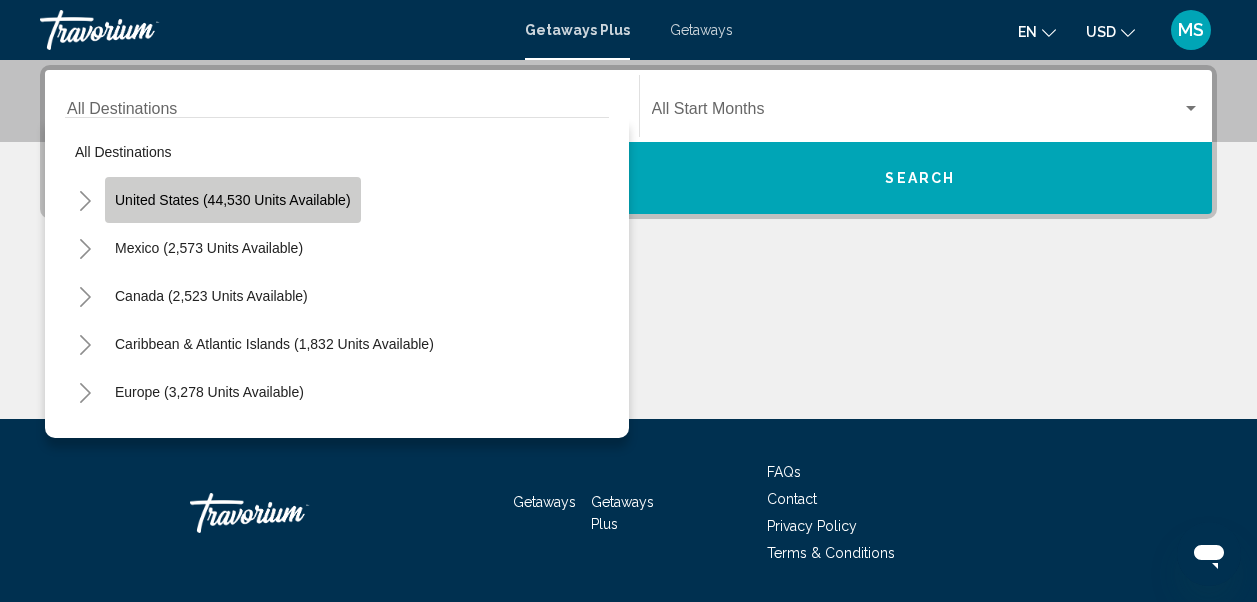 click on "United States (44,530 units available)" 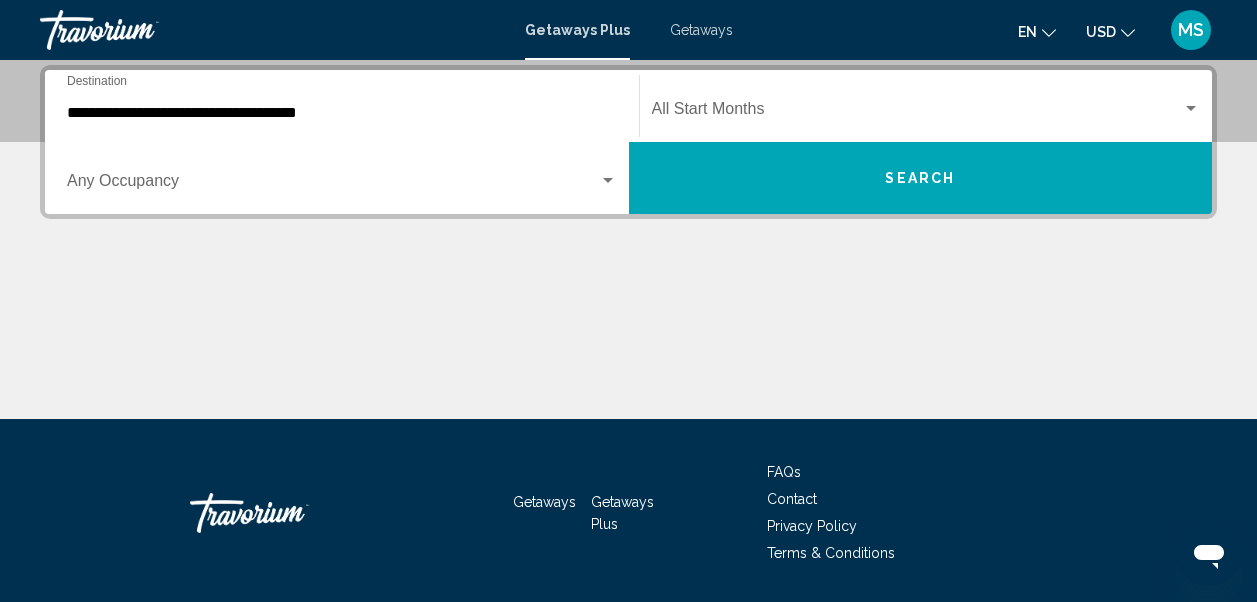 click on "Occupancy Any Occupancy" at bounding box center (342, 178) 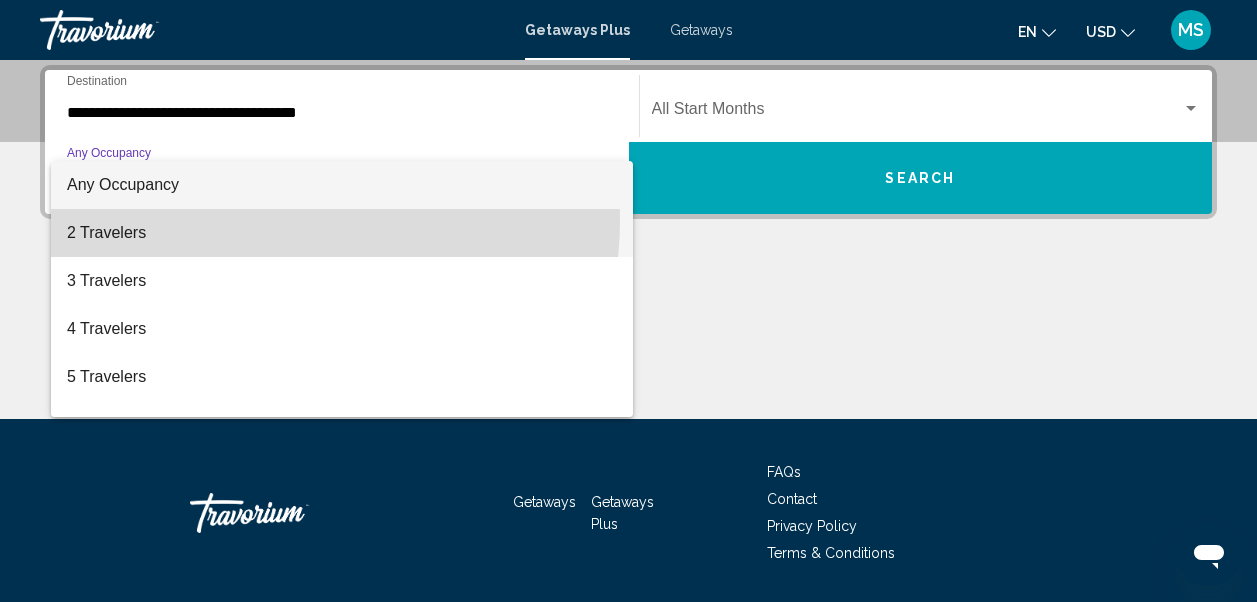 click on "2 Travelers" at bounding box center (342, 233) 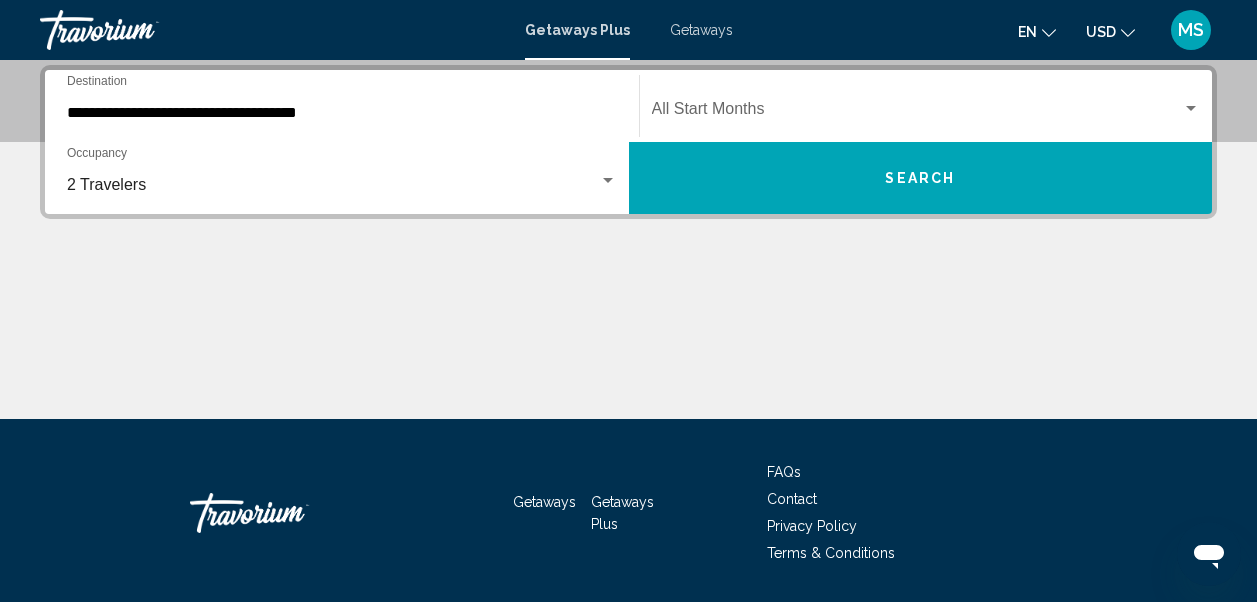 click on "Start Month All Start Months" 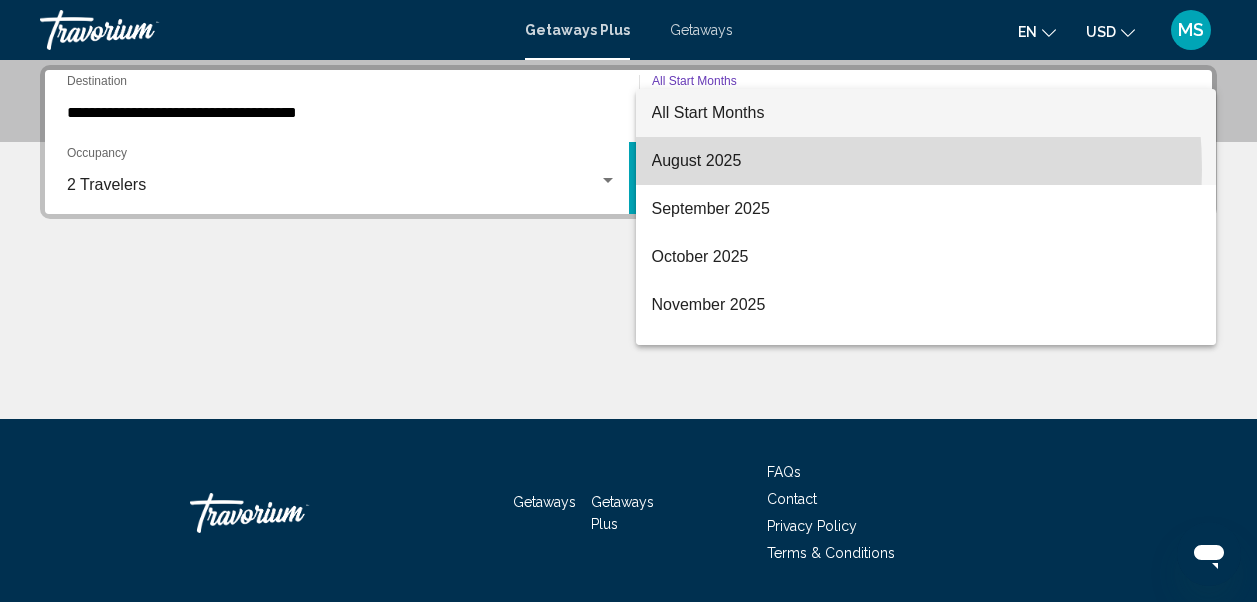 click on "August 2025" at bounding box center (926, 161) 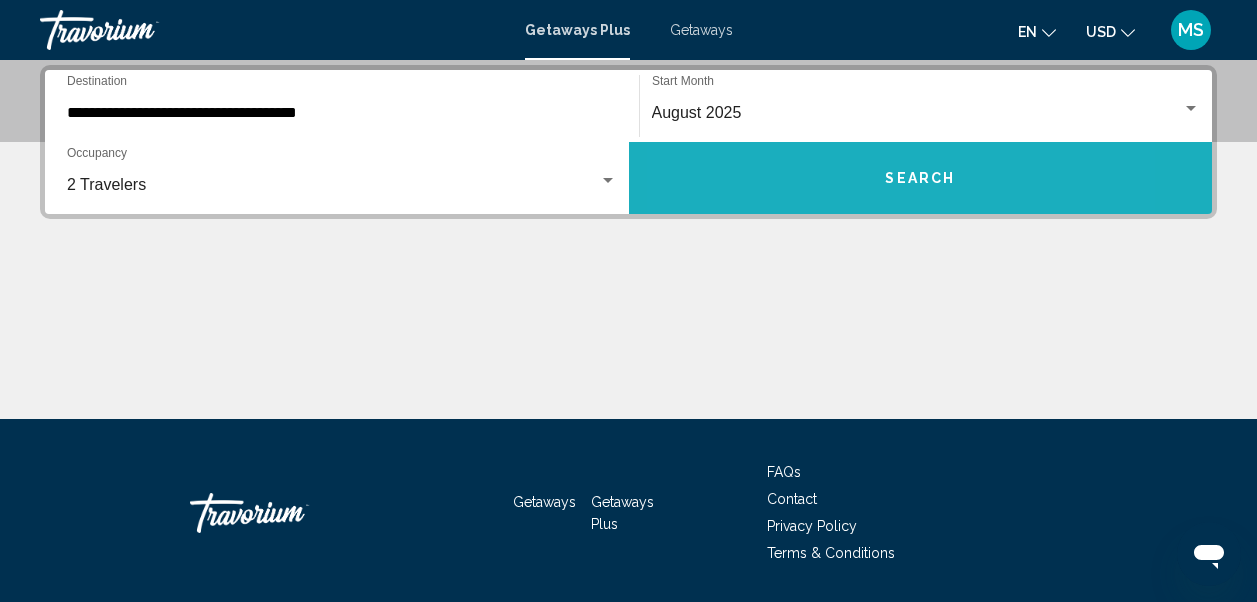 click on "Search" at bounding box center [921, 178] 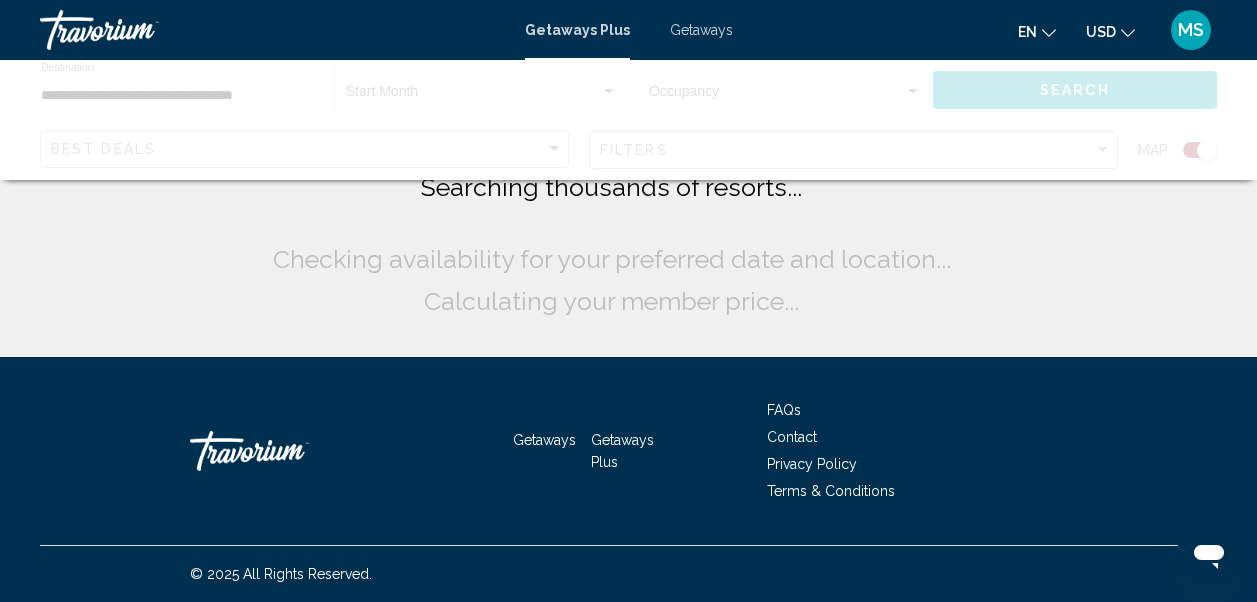 scroll, scrollTop: 0, scrollLeft: 0, axis: both 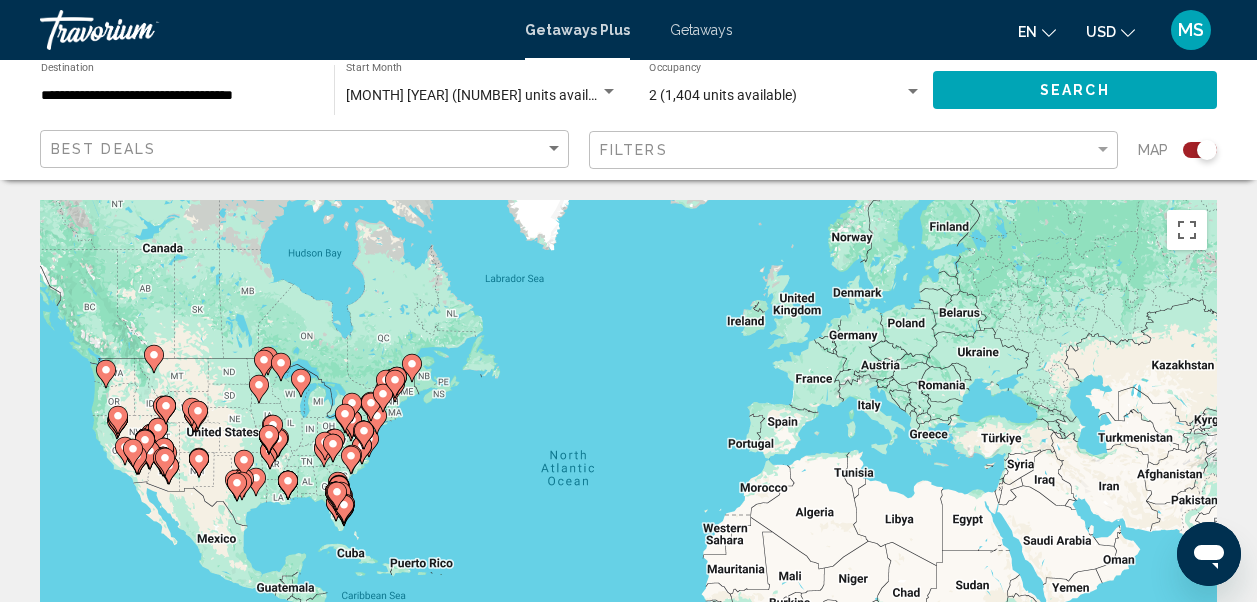 click on "Filters" 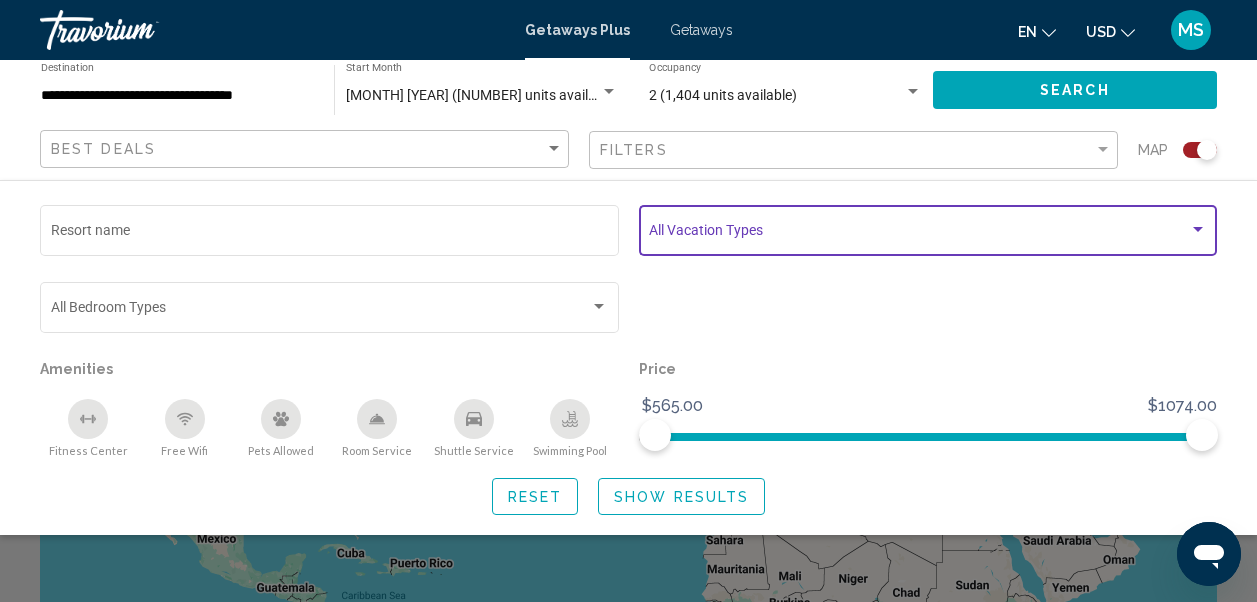 click at bounding box center (919, 234) 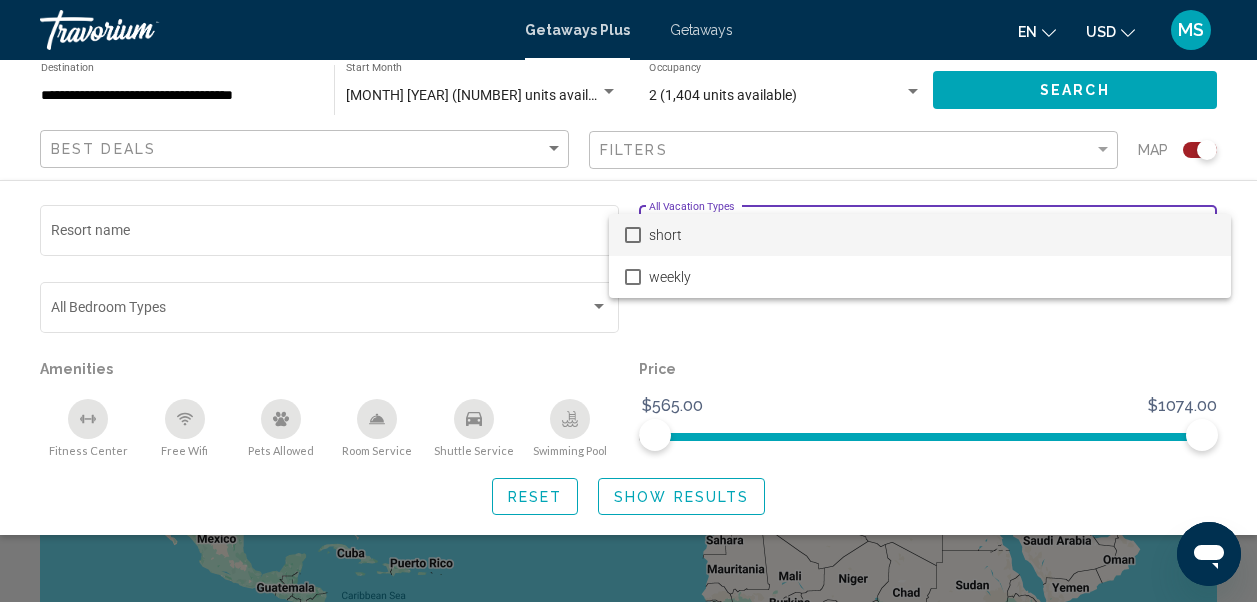 click at bounding box center [628, 301] 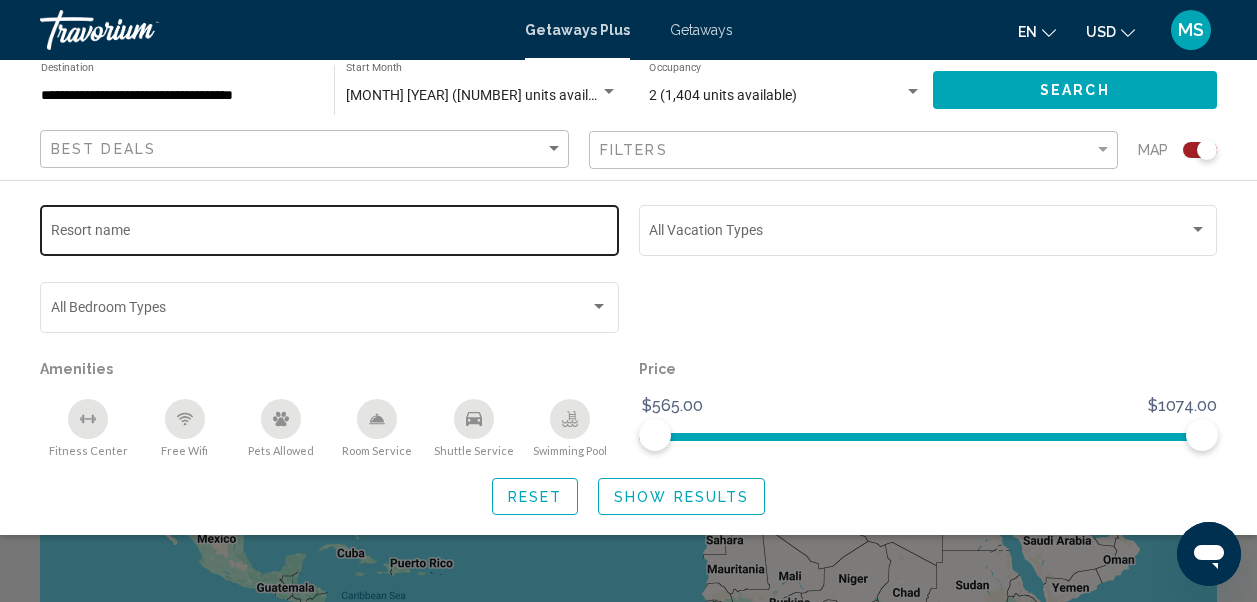 click on "Resort name" at bounding box center (330, 234) 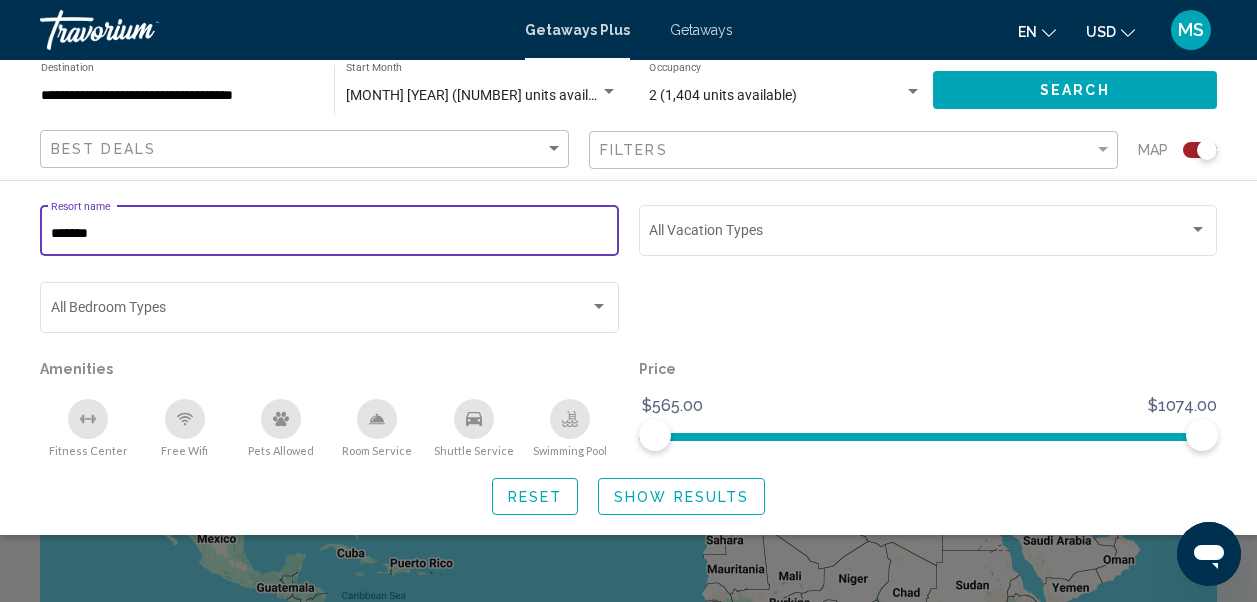 type on "*******" 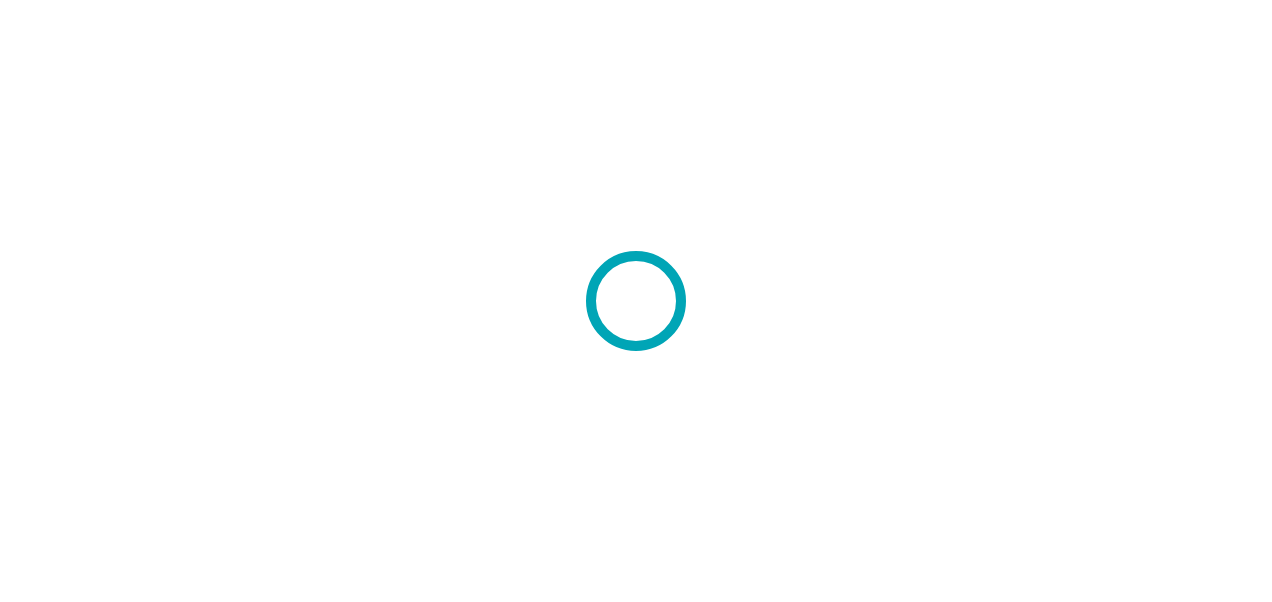scroll, scrollTop: 0, scrollLeft: 0, axis: both 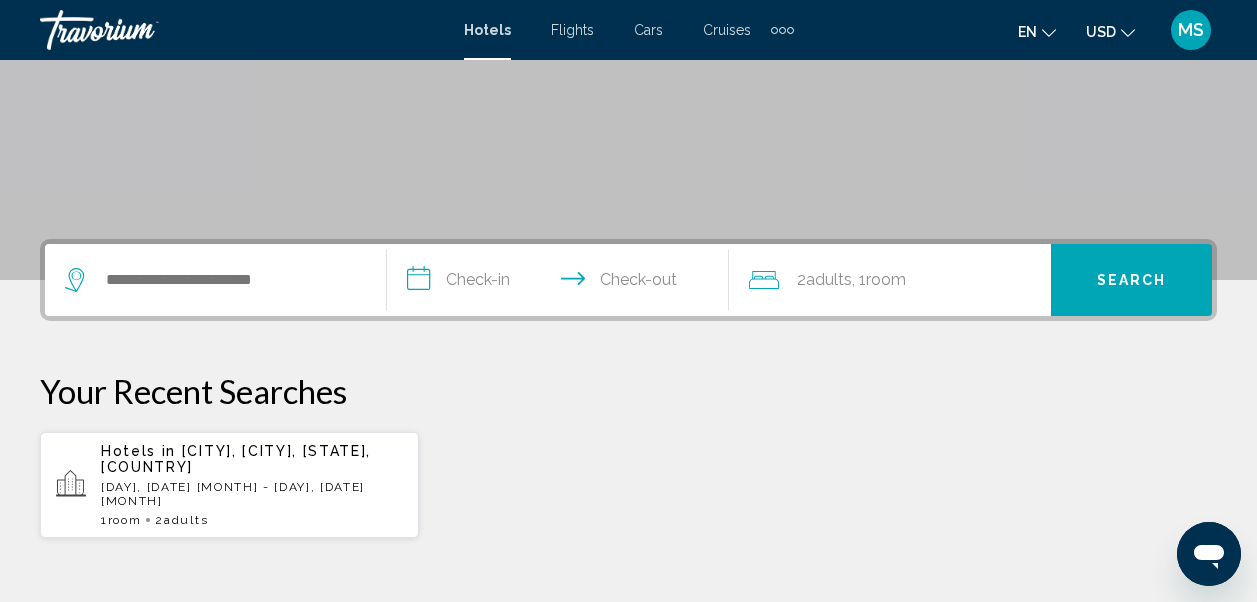 click at bounding box center (215, 280) 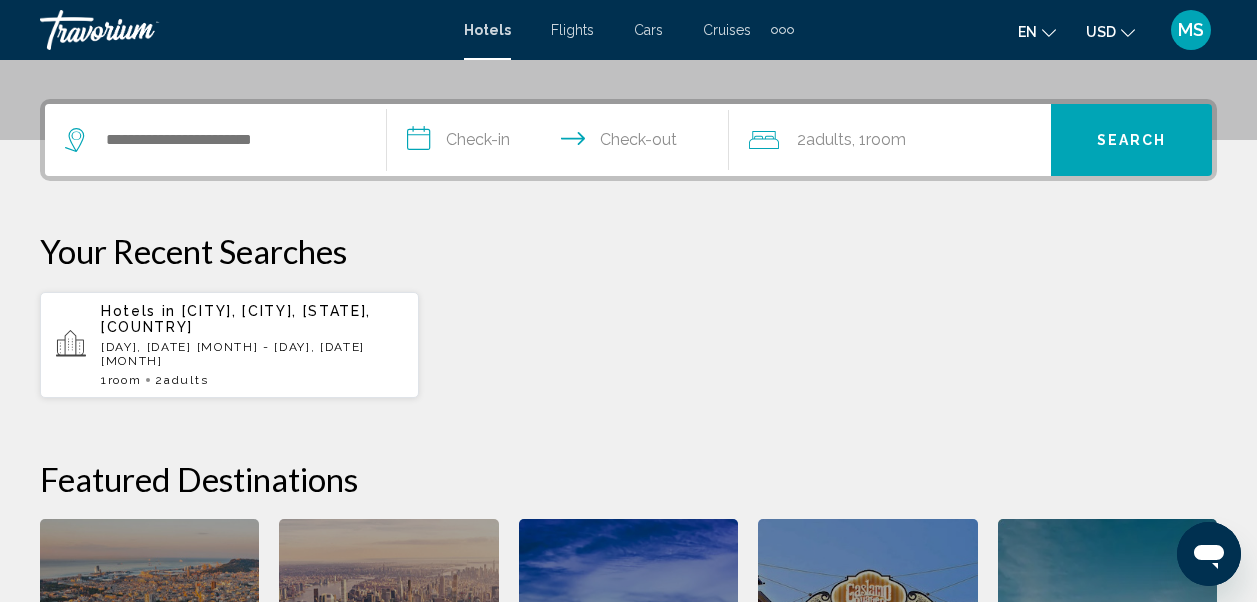 scroll, scrollTop: 494, scrollLeft: 0, axis: vertical 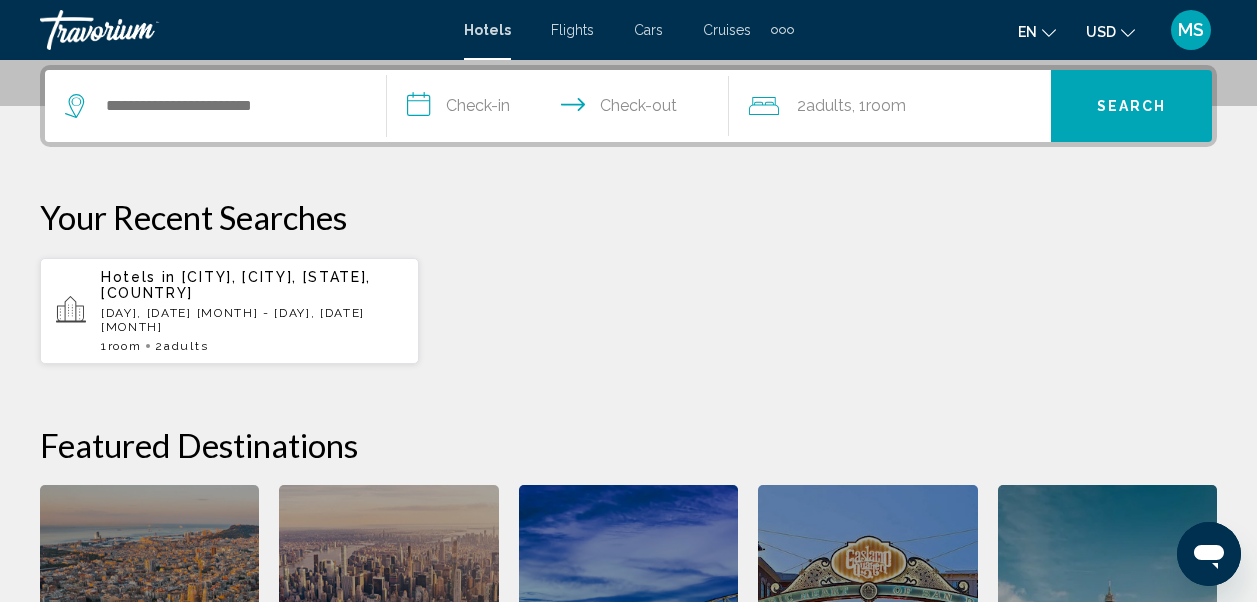 click on "Hotels in [CITY], [CITY], [STATE], [COUNTRY] [DAY], [DATE] [MONTH] - [DAY], [DATE] [MONTH] 1 Room rooms 2 Adult Adults" at bounding box center [229, 311] 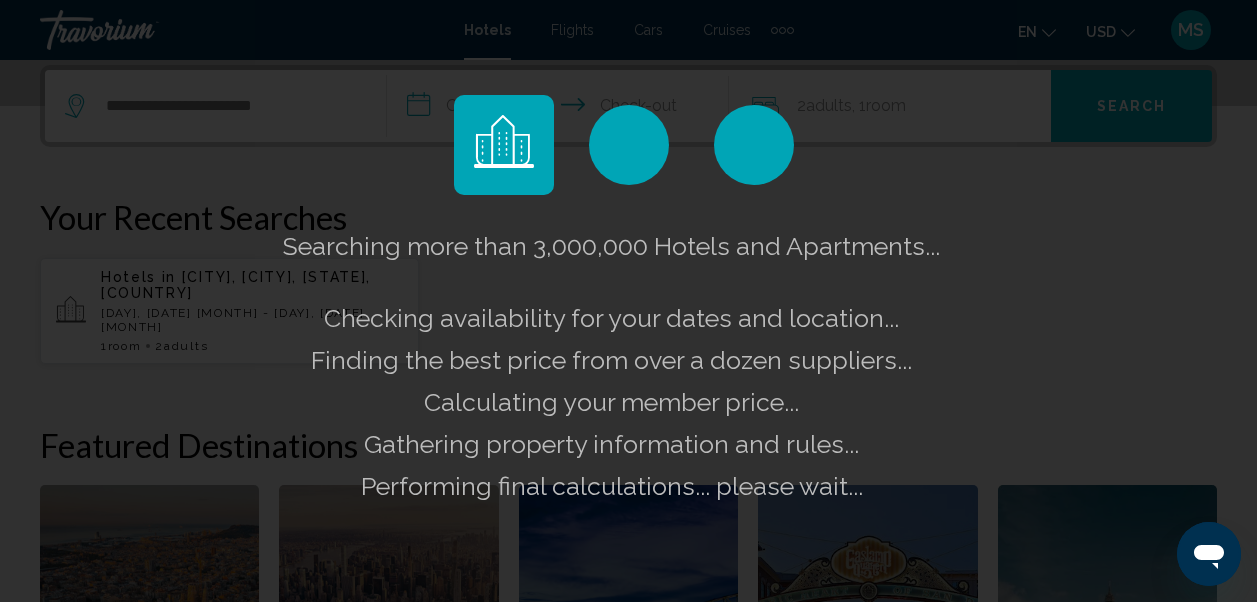 click on "Searching more than 3,000,000 Hotels and Apartments...
Checking availability for your dates and location..." 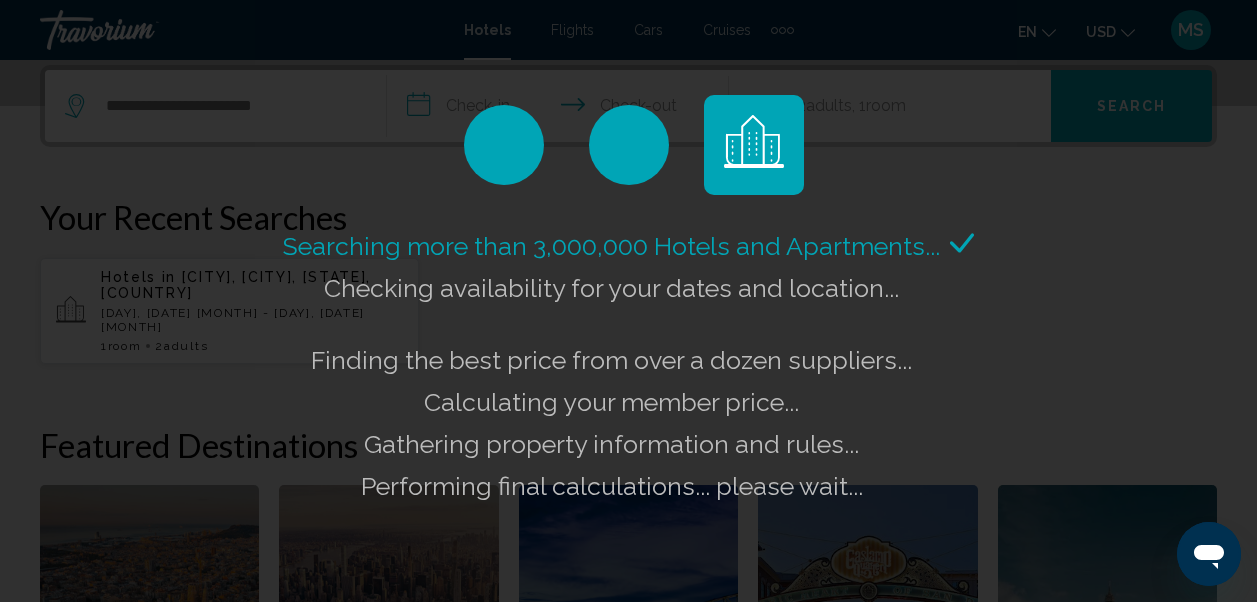 click on "Searching more than 3,000,000 Hotels and Apartments...
Checking availability for your dates and location..." 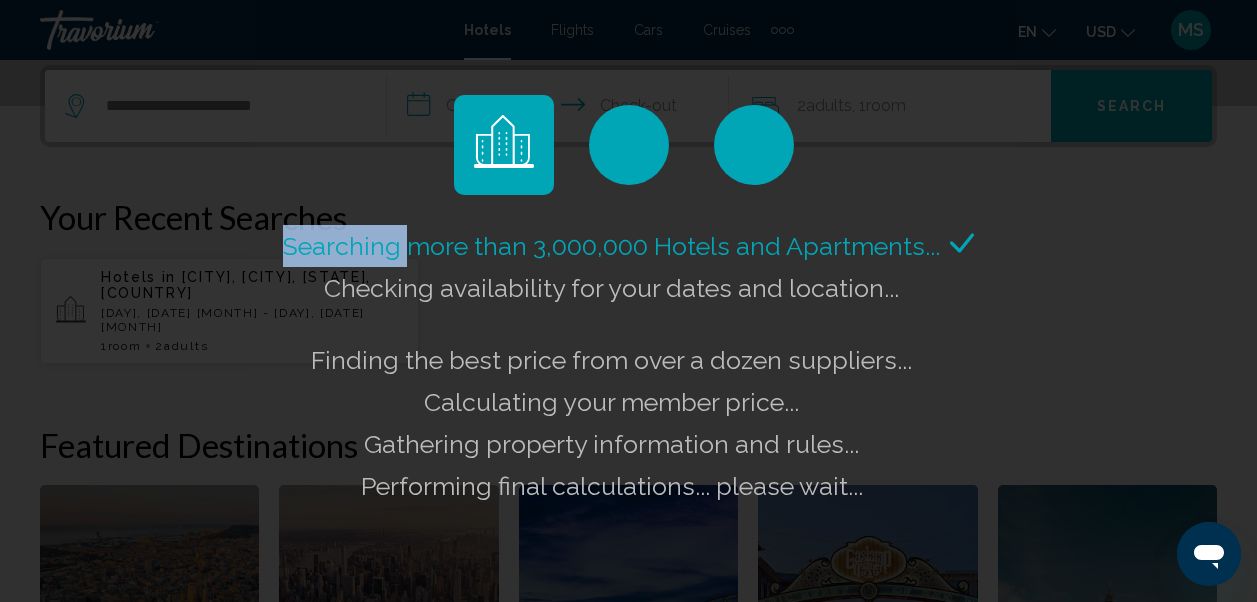 click on "Searching more than 3,000,000 Hotels and Apartments...
Checking availability for your dates and location..." 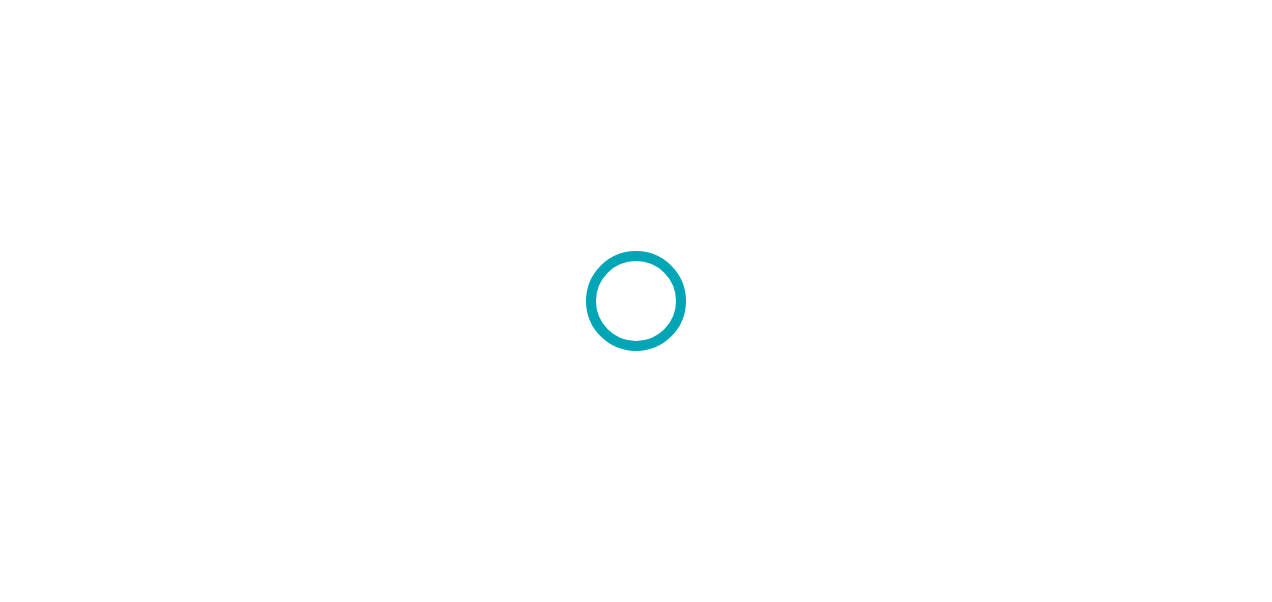 scroll, scrollTop: 0, scrollLeft: 0, axis: both 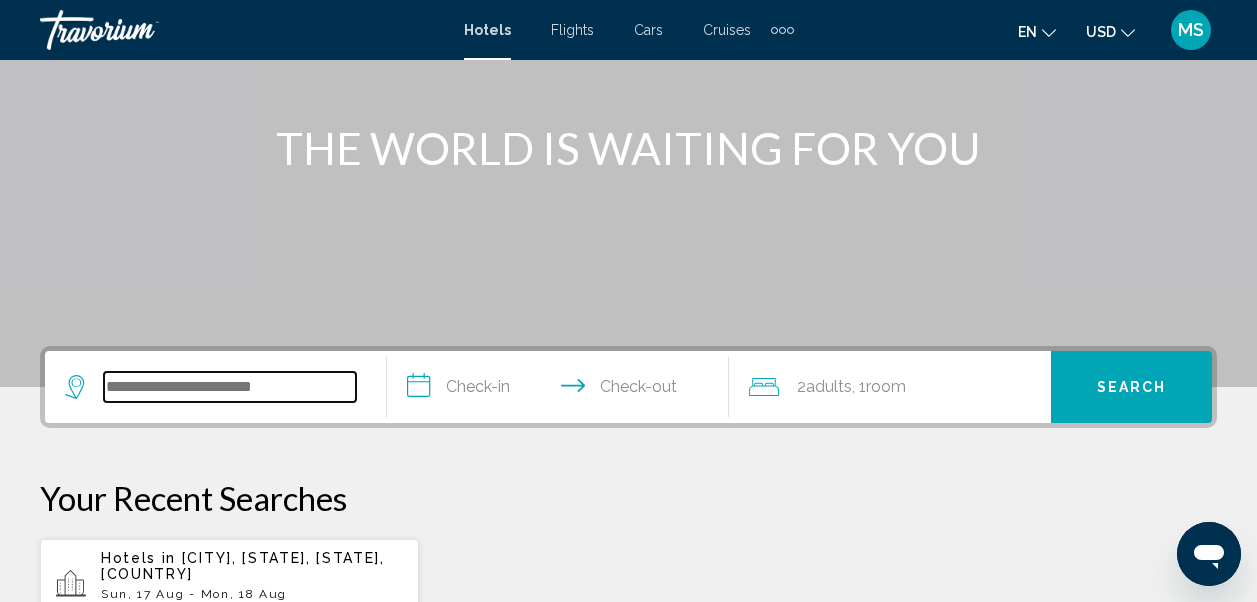 click at bounding box center (230, 387) 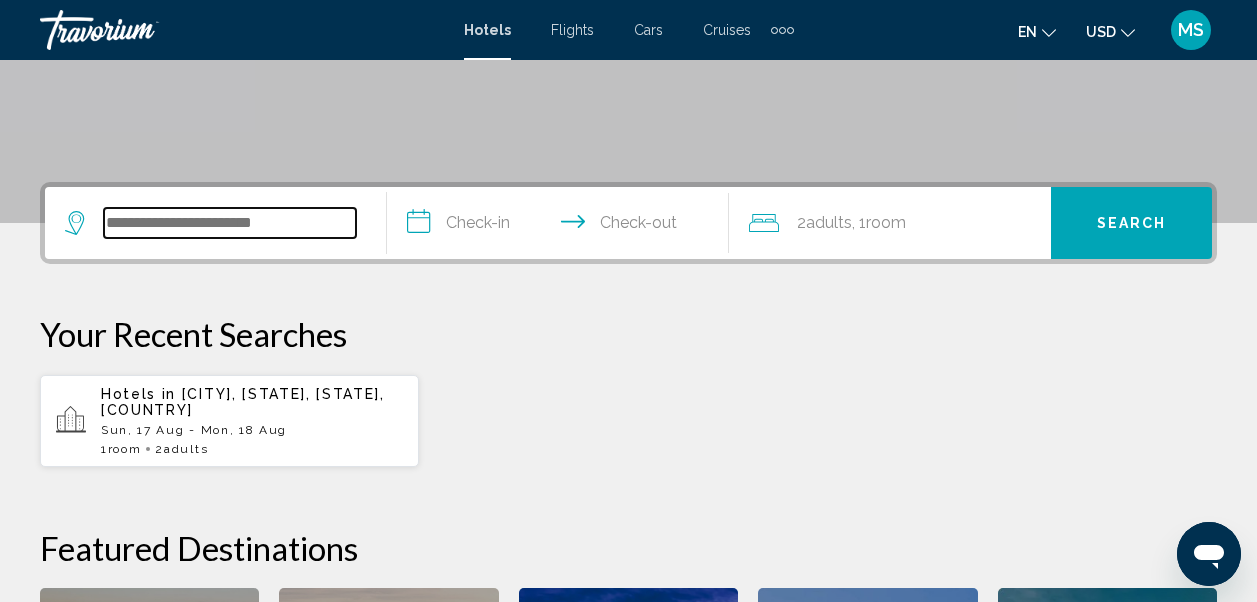 scroll, scrollTop: 494, scrollLeft: 0, axis: vertical 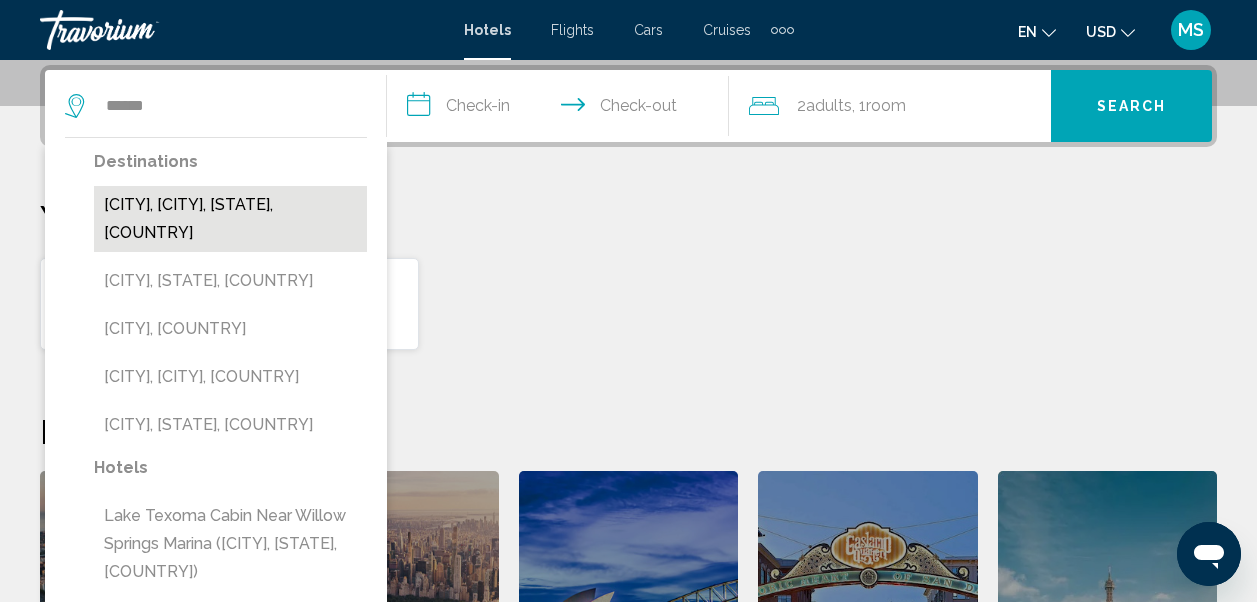 click on "[CITY], [CITY], [STATE], [COUNTRY]" at bounding box center [230, 219] 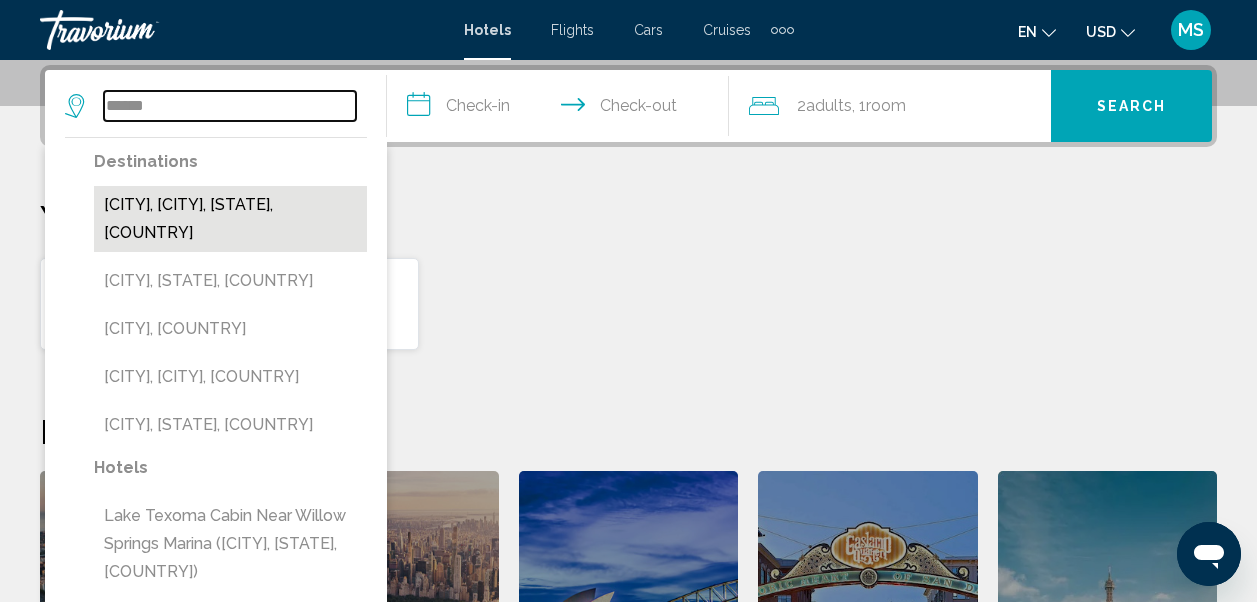 type on "**********" 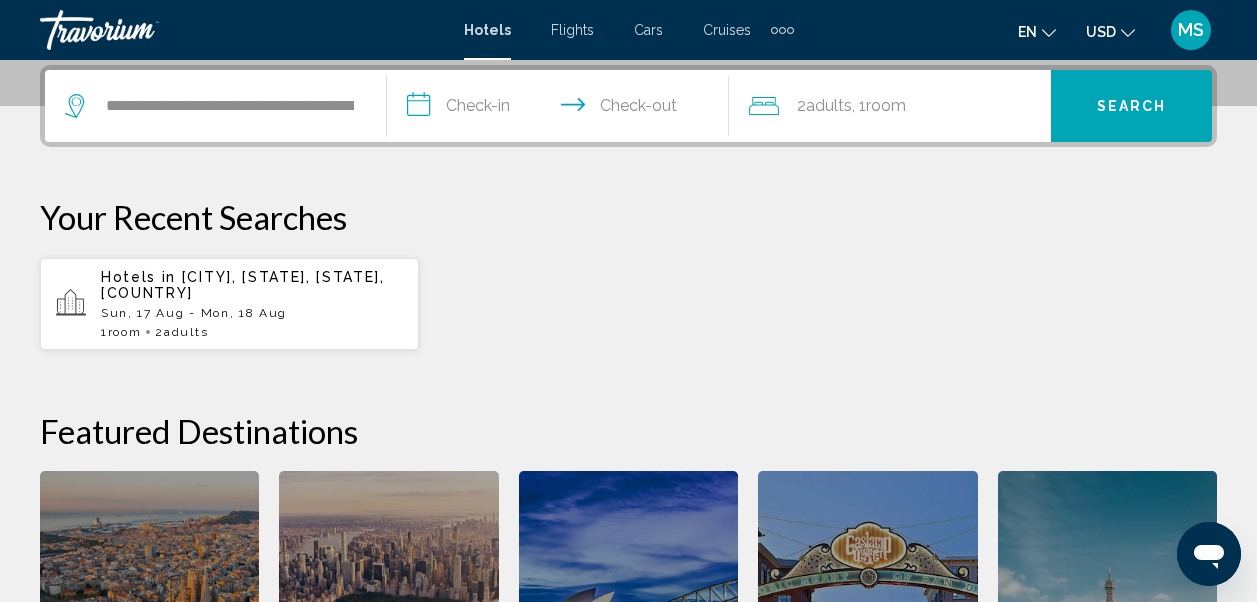click on "**********" at bounding box center [562, 109] 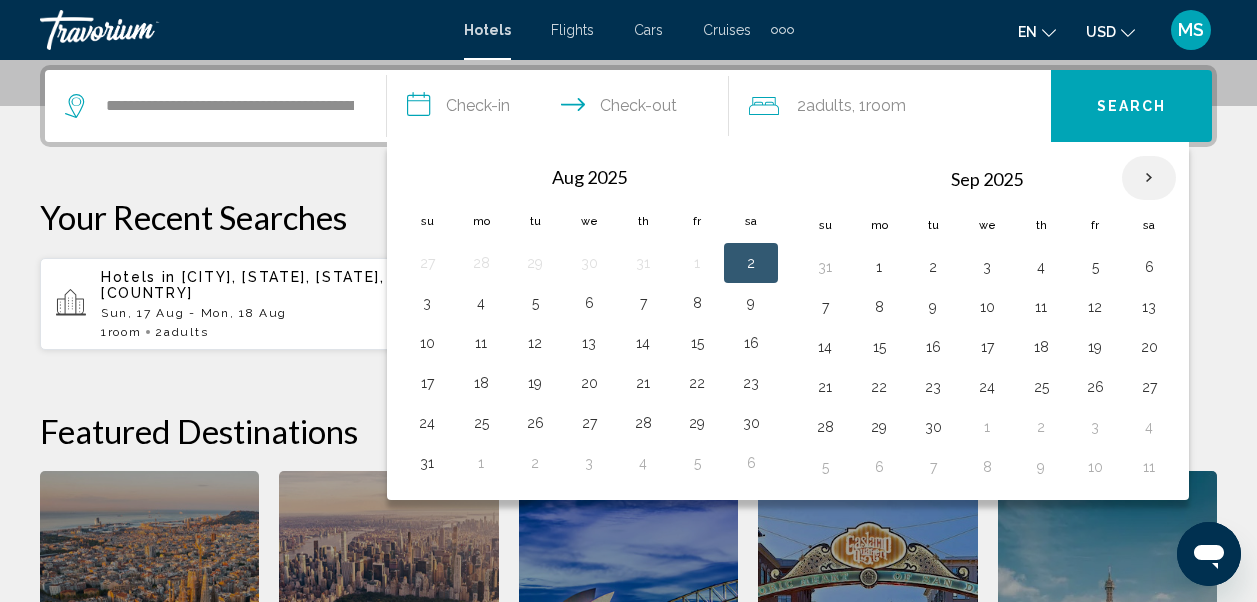click at bounding box center (1149, 178) 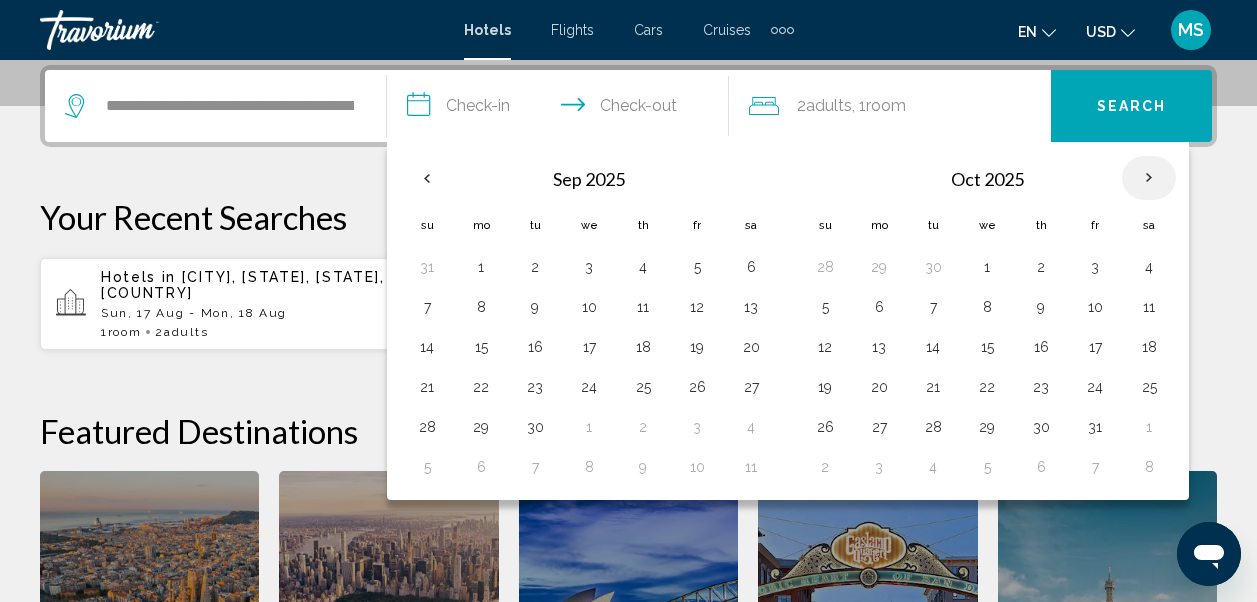 click at bounding box center [1149, 178] 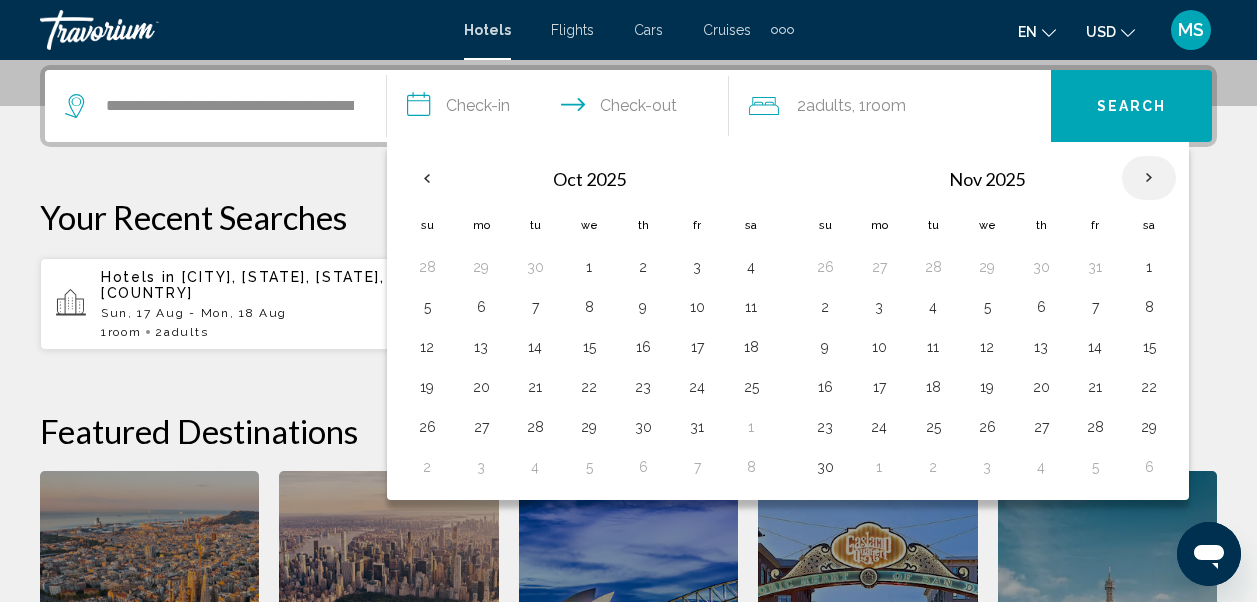 click at bounding box center [1149, 178] 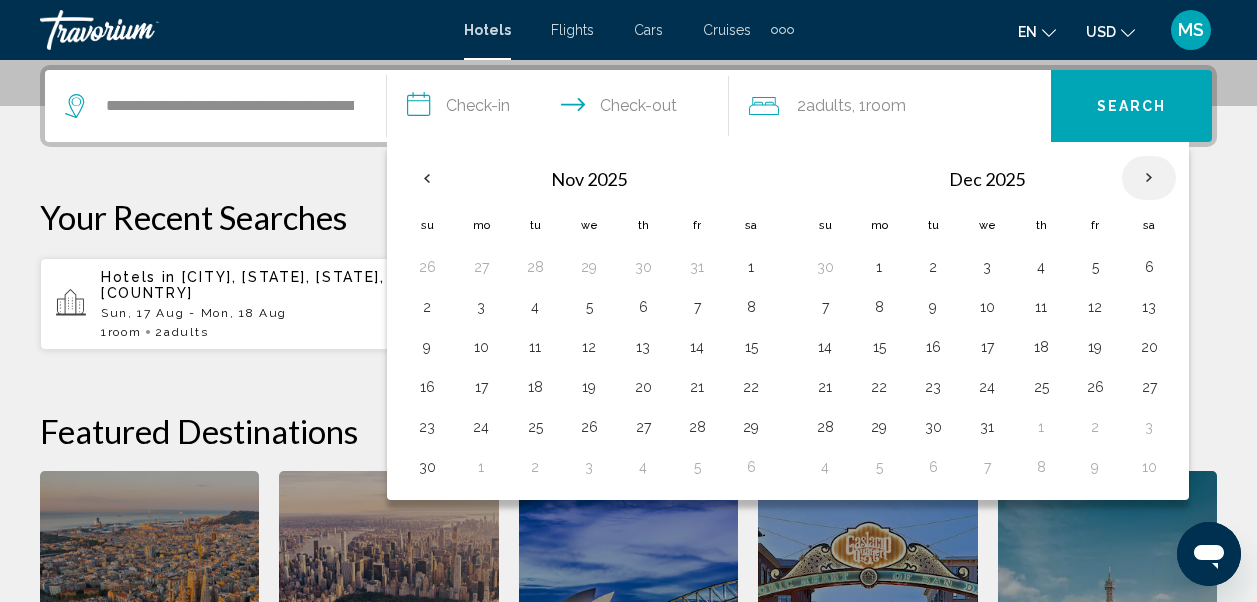 click at bounding box center (1149, 178) 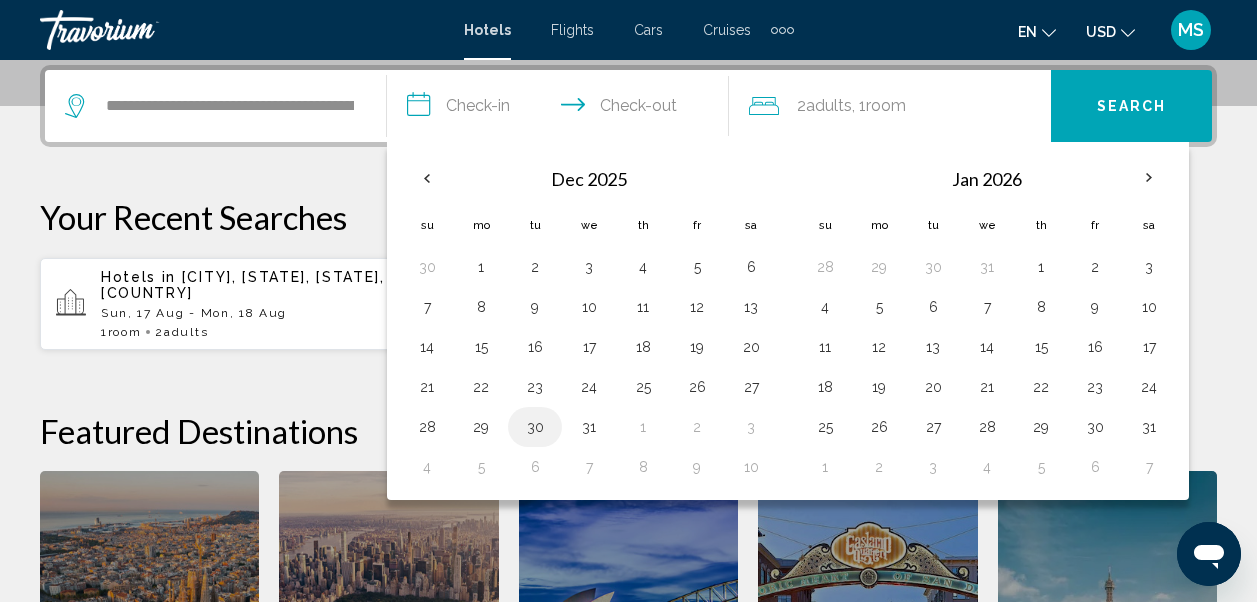 click on "30" at bounding box center (535, 427) 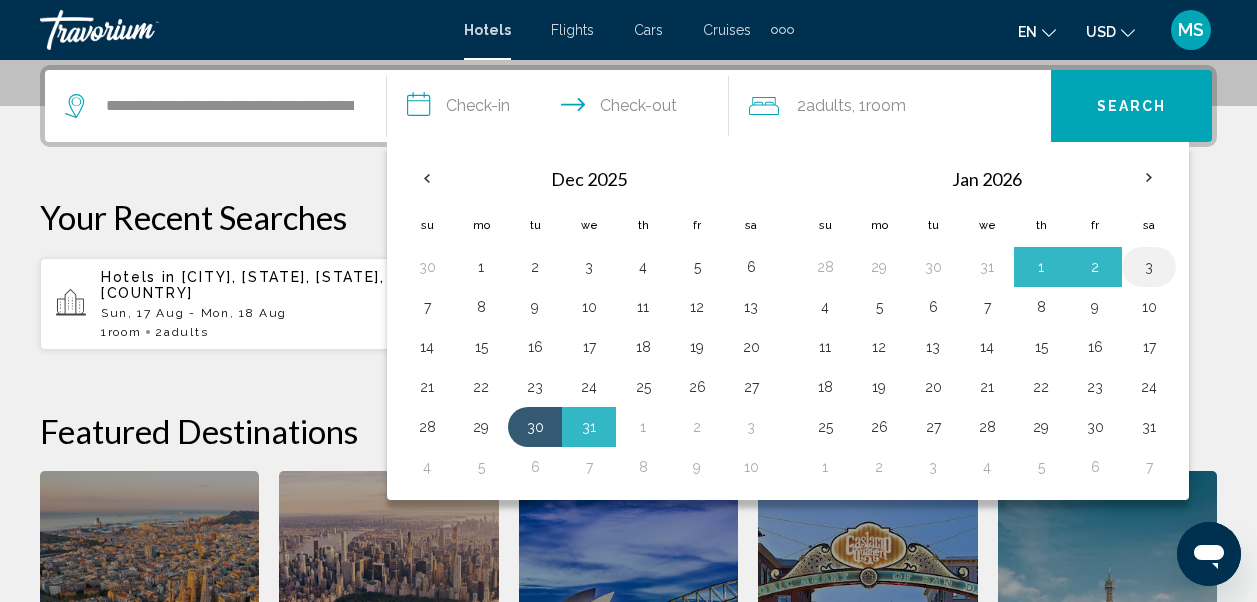 click on "3" at bounding box center [1149, 267] 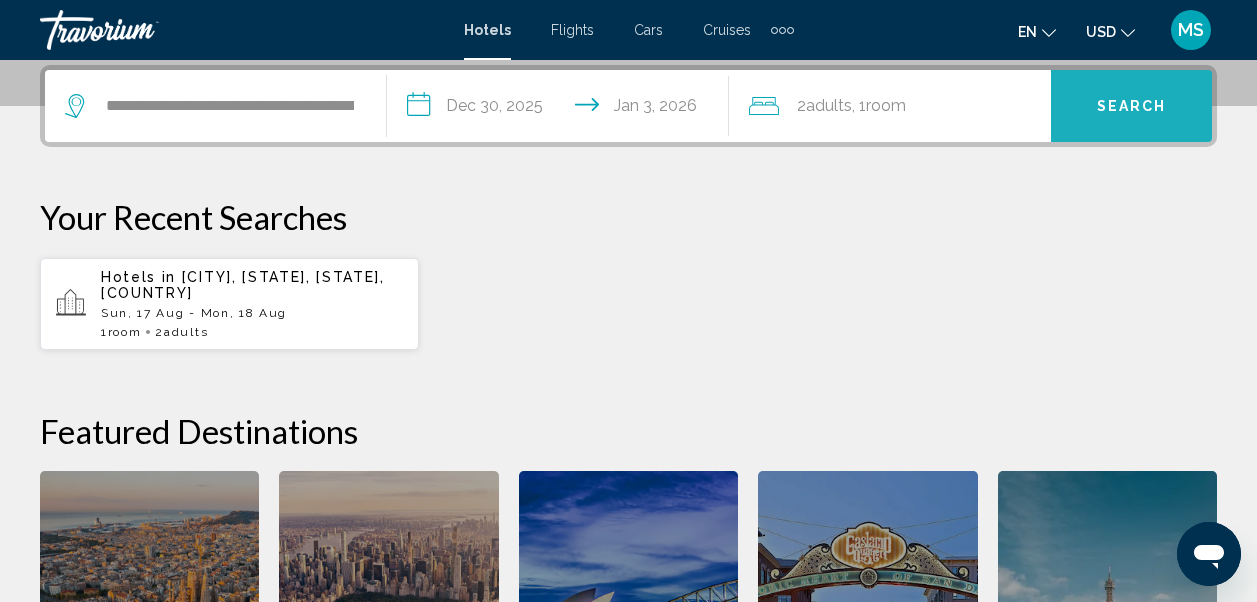 click on "Search" at bounding box center (1131, 106) 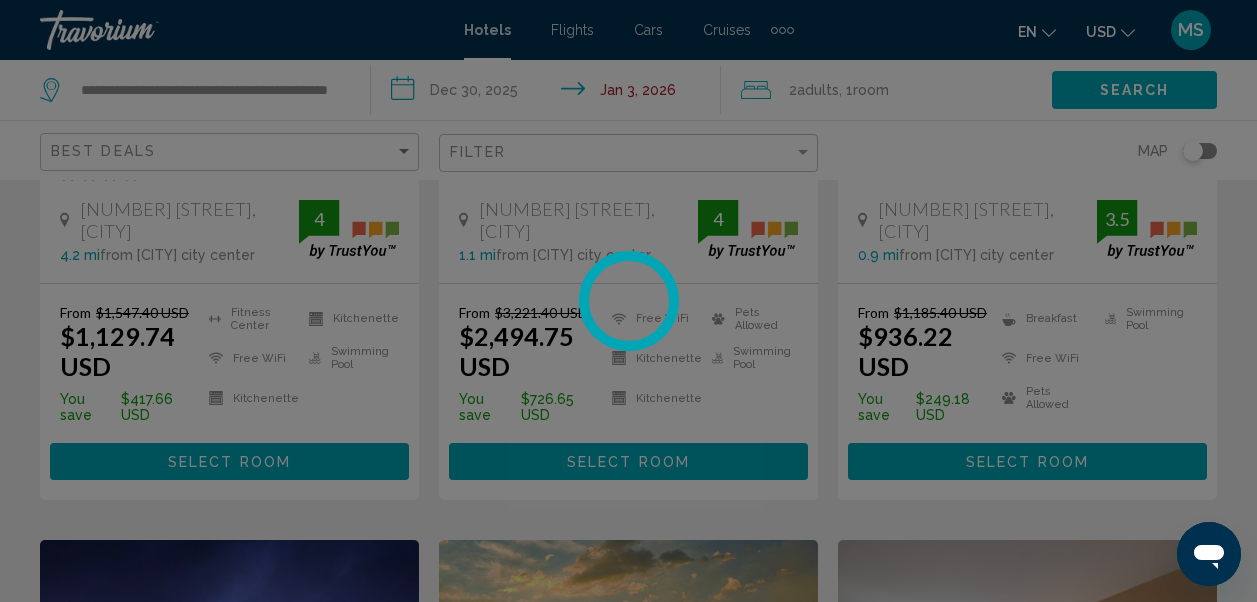 scroll, scrollTop: 0, scrollLeft: 0, axis: both 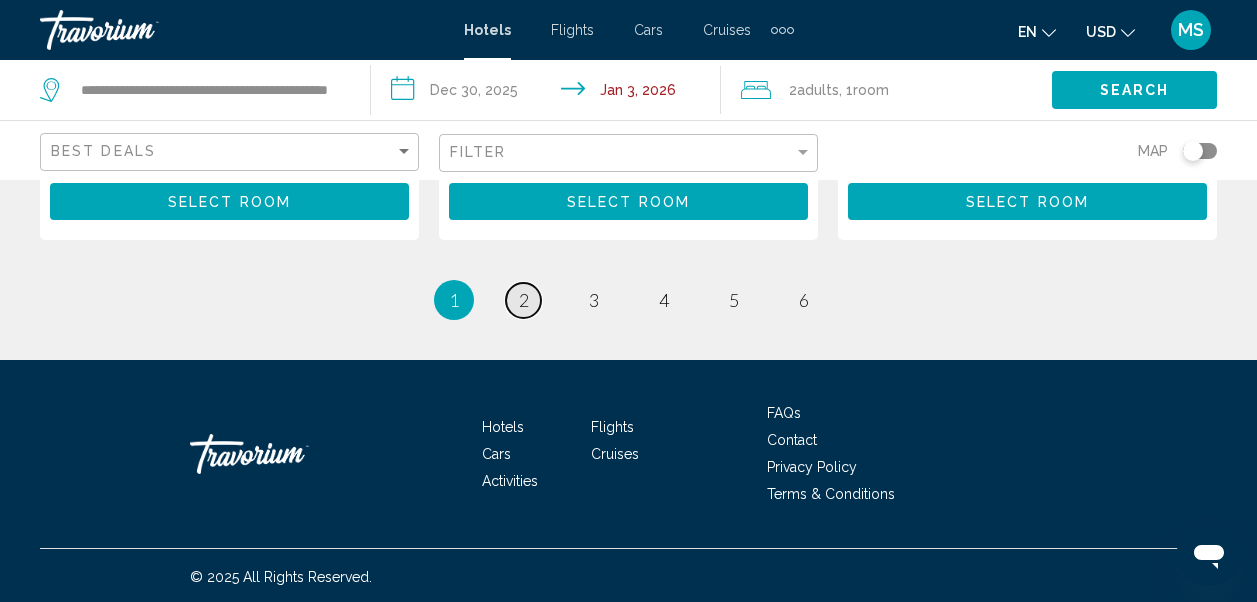 click on "page  2" at bounding box center [523, 300] 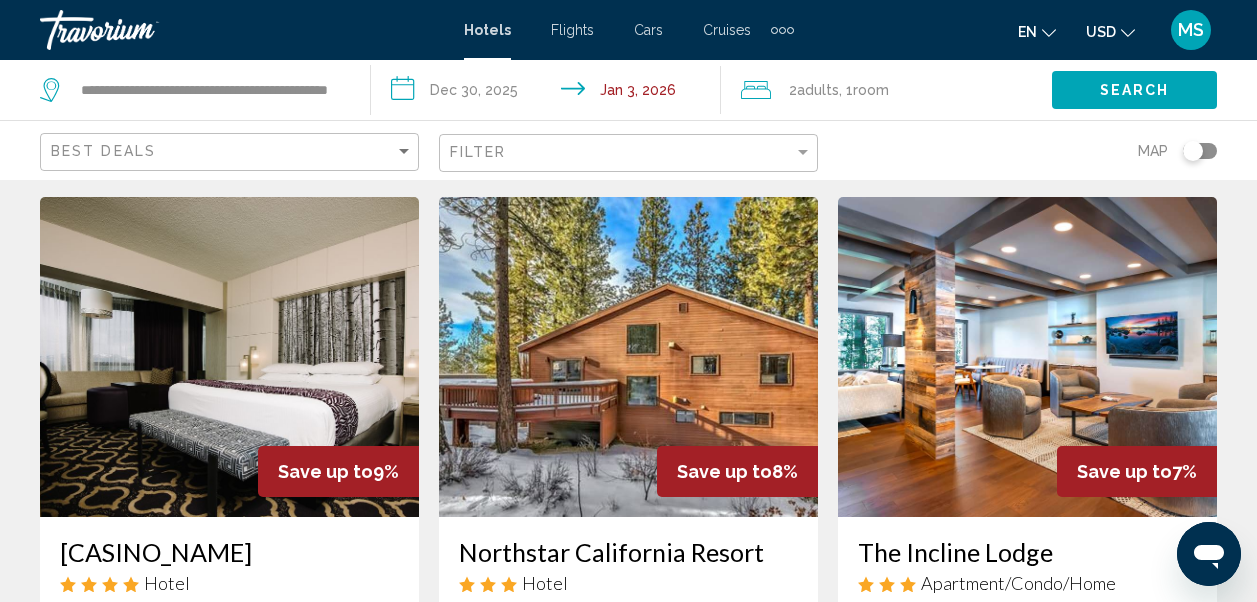 scroll, scrollTop: 0, scrollLeft: 0, axis: both 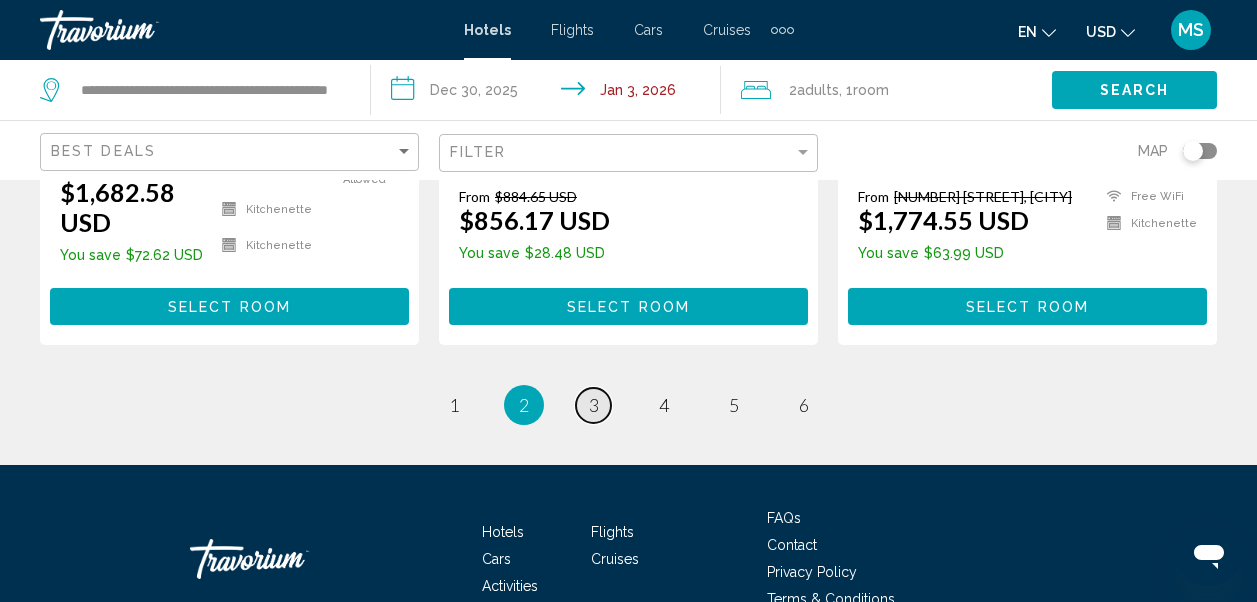 click on "page  3" at bounding box center (593, 405) 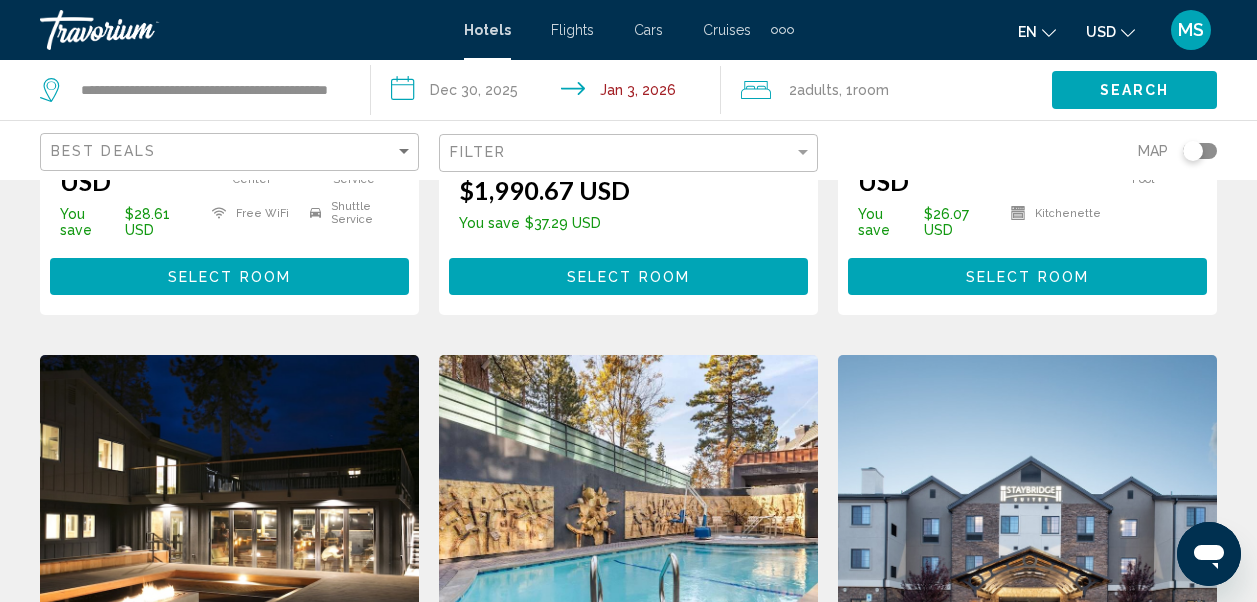 scroll, scrollTop: 0, scrollLeft: 0, axis: both 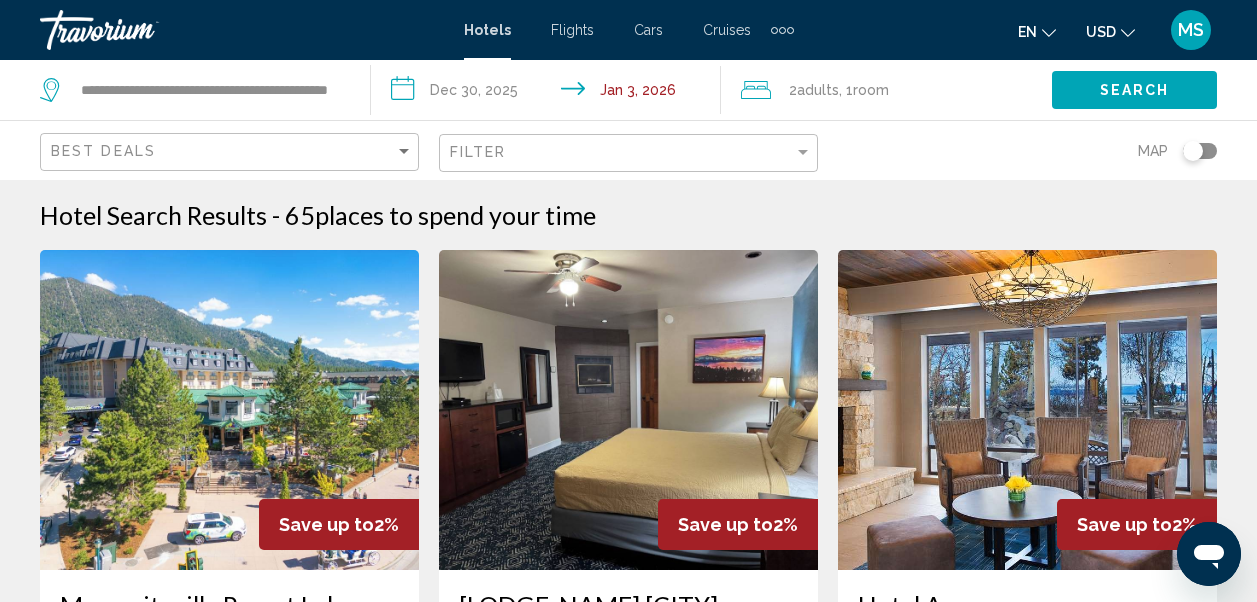 click at bounding box center [774, 30] 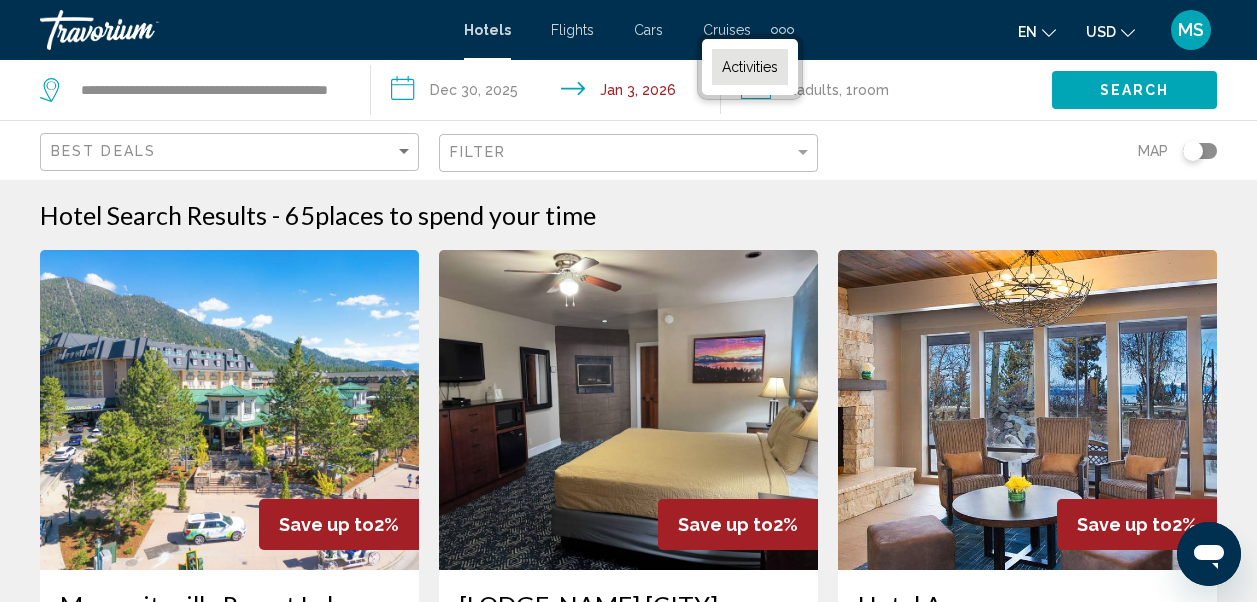 click on "Activities" at bounding box center (750, 67) 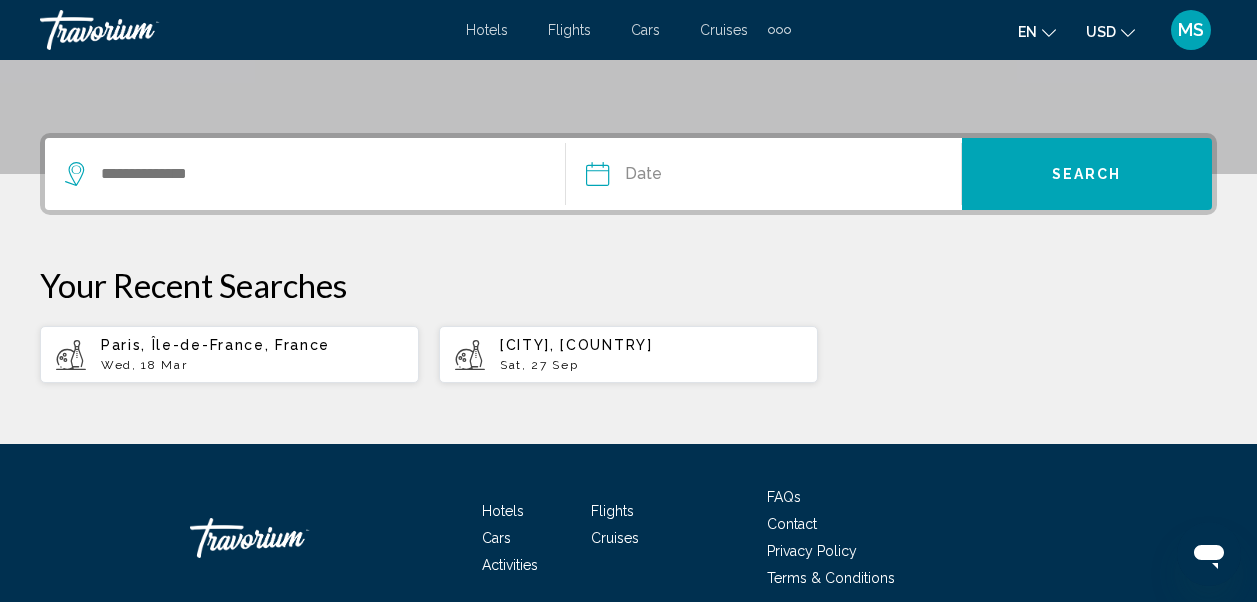 scroll, scrollTop: 513, scrollLeft: 0, axis: vertical 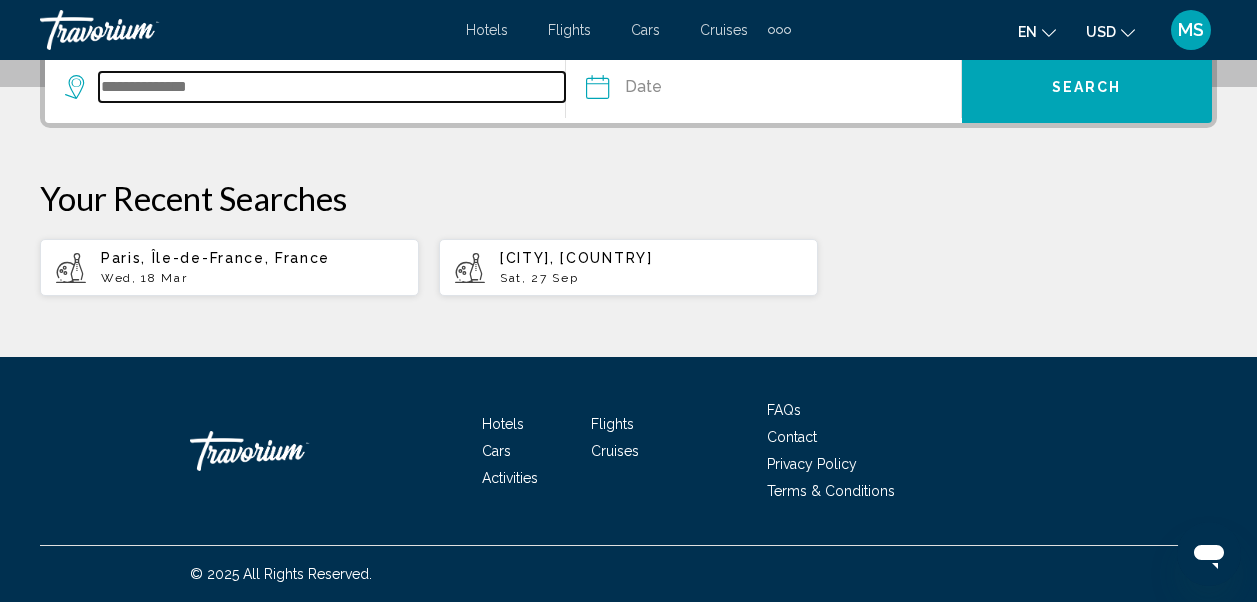 click at bounding box center [332, 87] 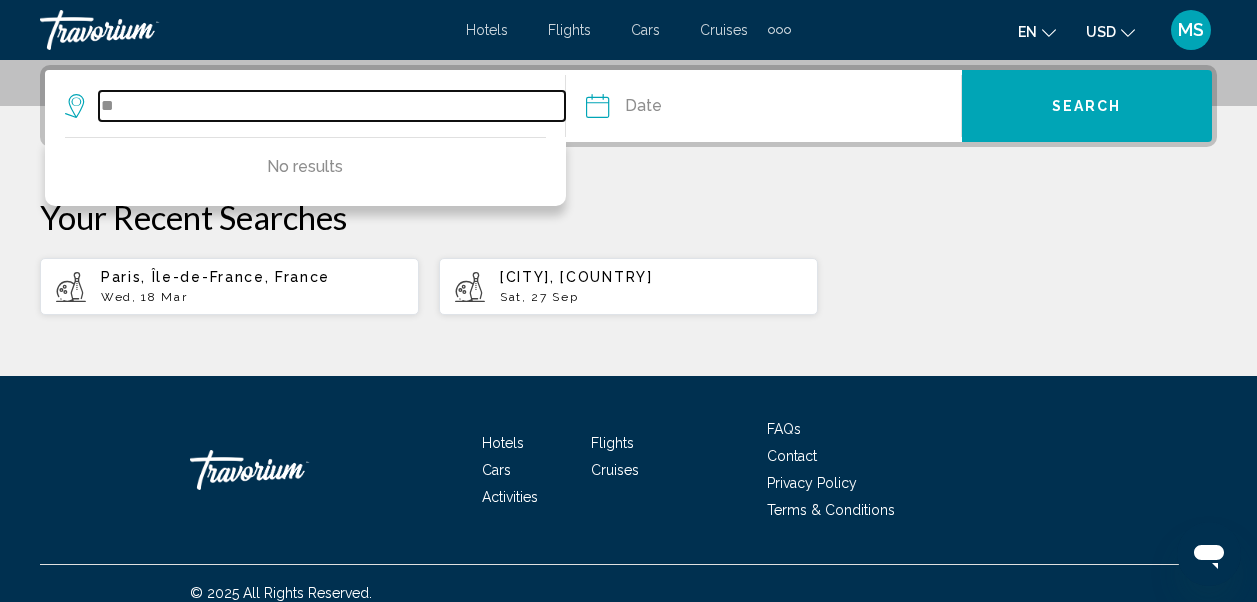 type on "*" 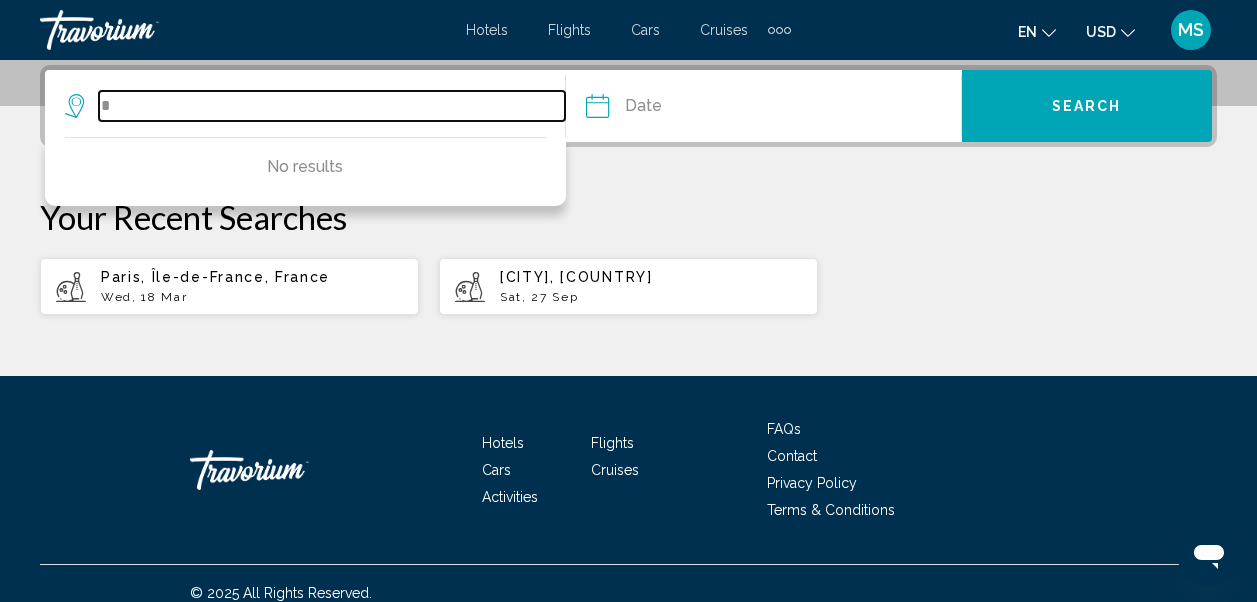 type 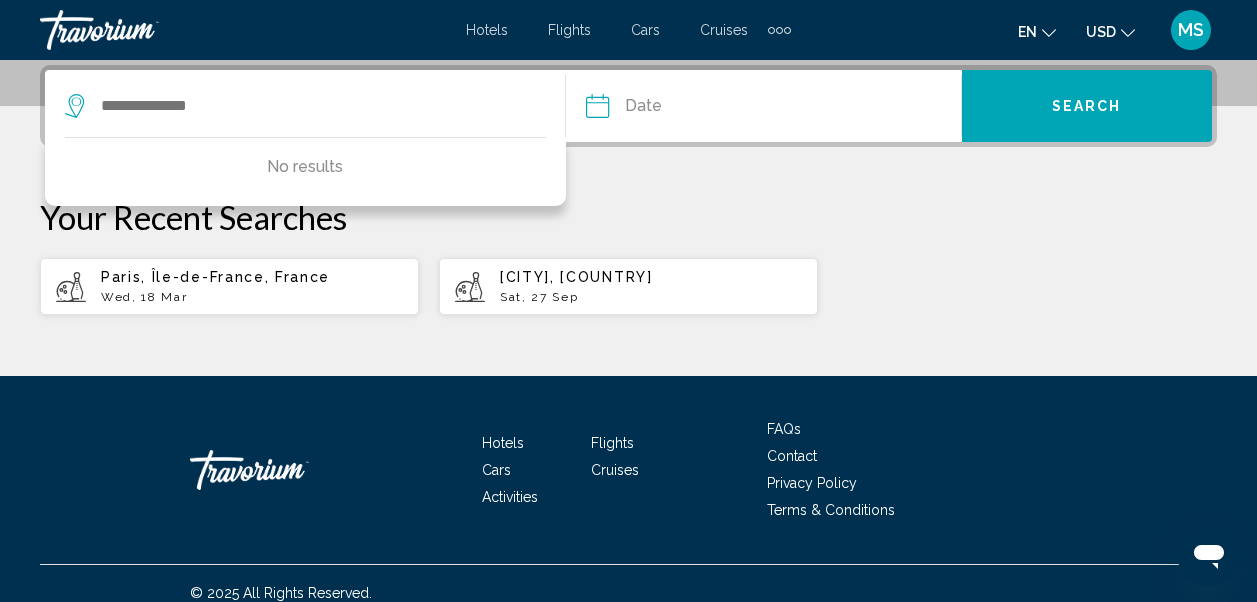 click on "Cruises" at bounding box center [724, 30] 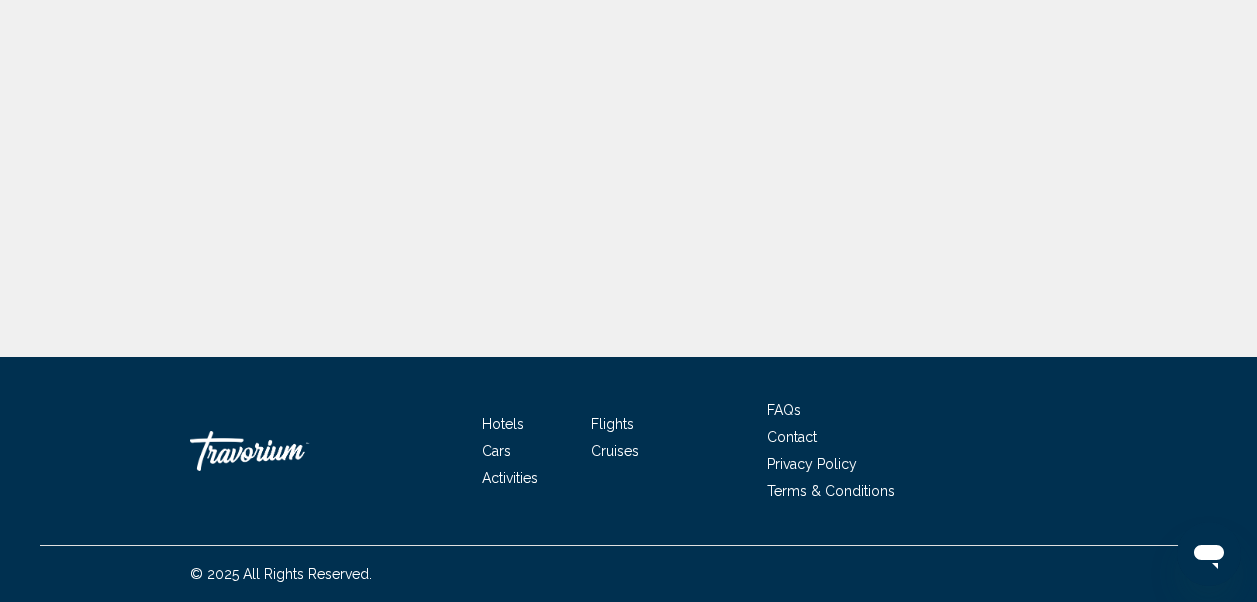 scroll, scrollTop: 0, scrollLeft: 0, axis: both 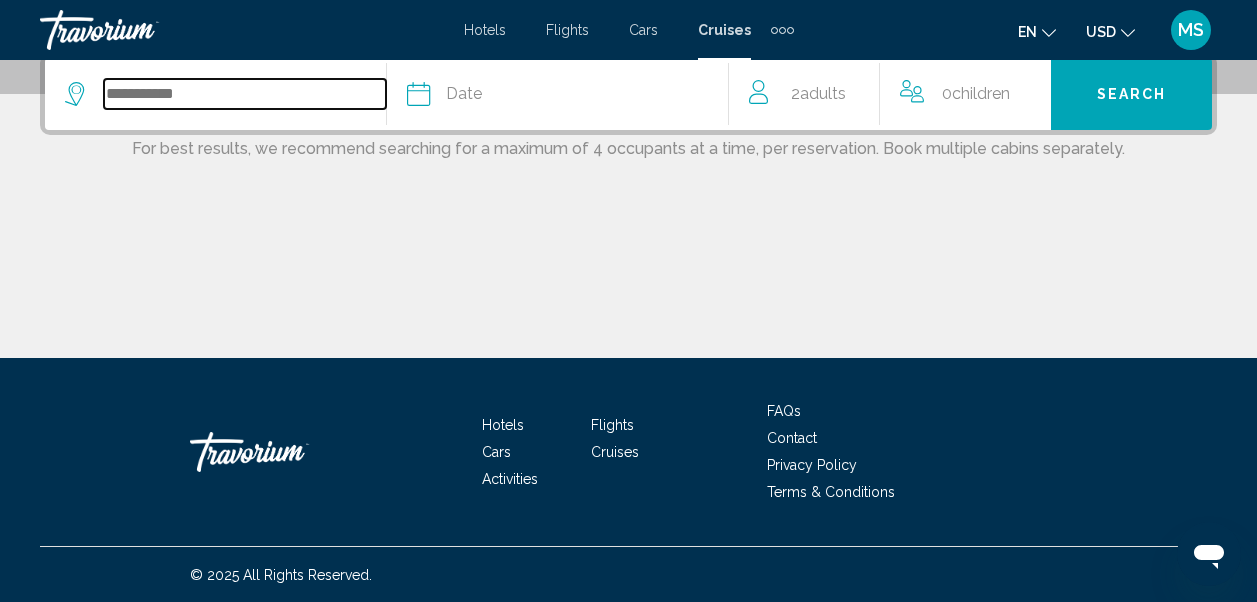 click at bounding box center (245, 94) 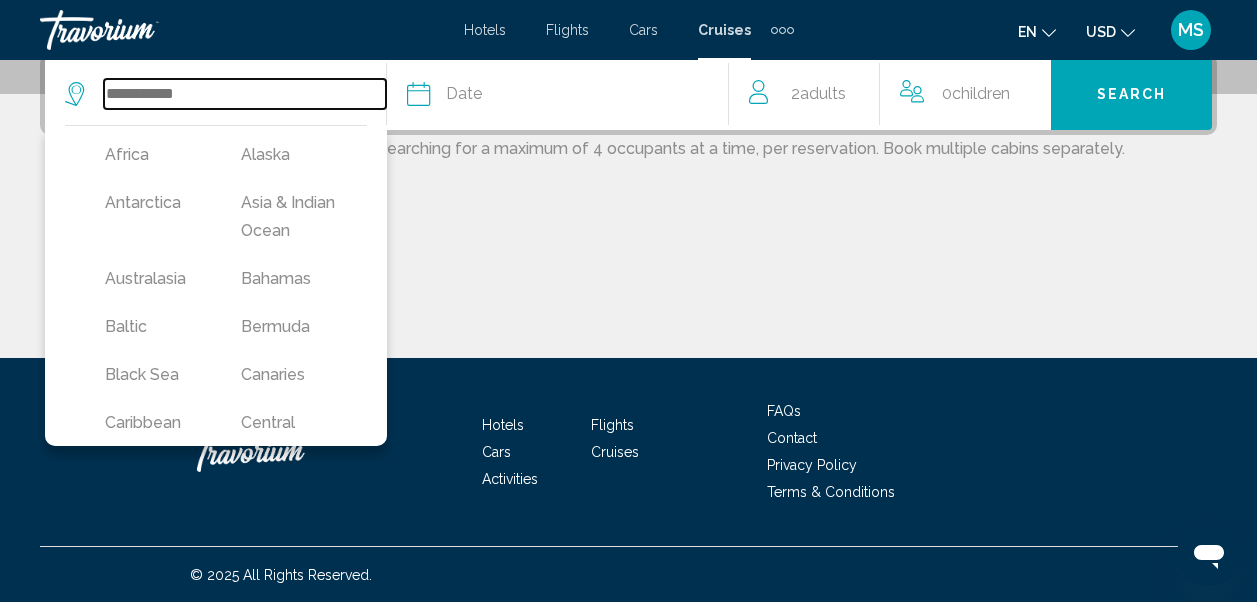 scroll, scrollTop: 494, scrollLeft: 0, axis: vertical 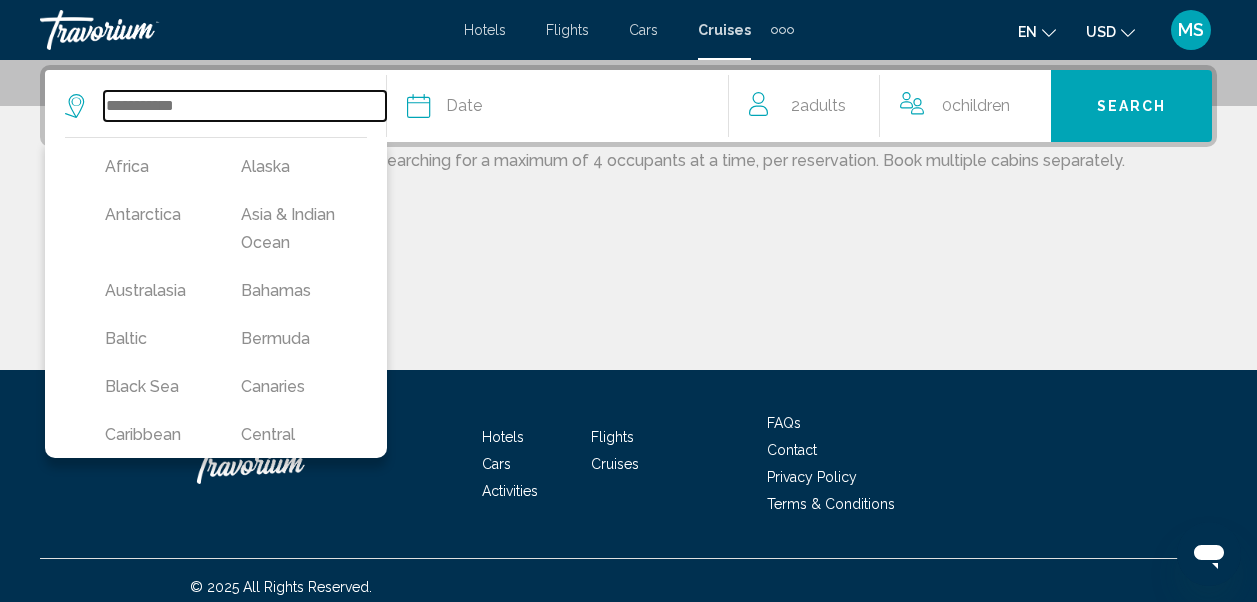 click at bounding box center (245, 106) 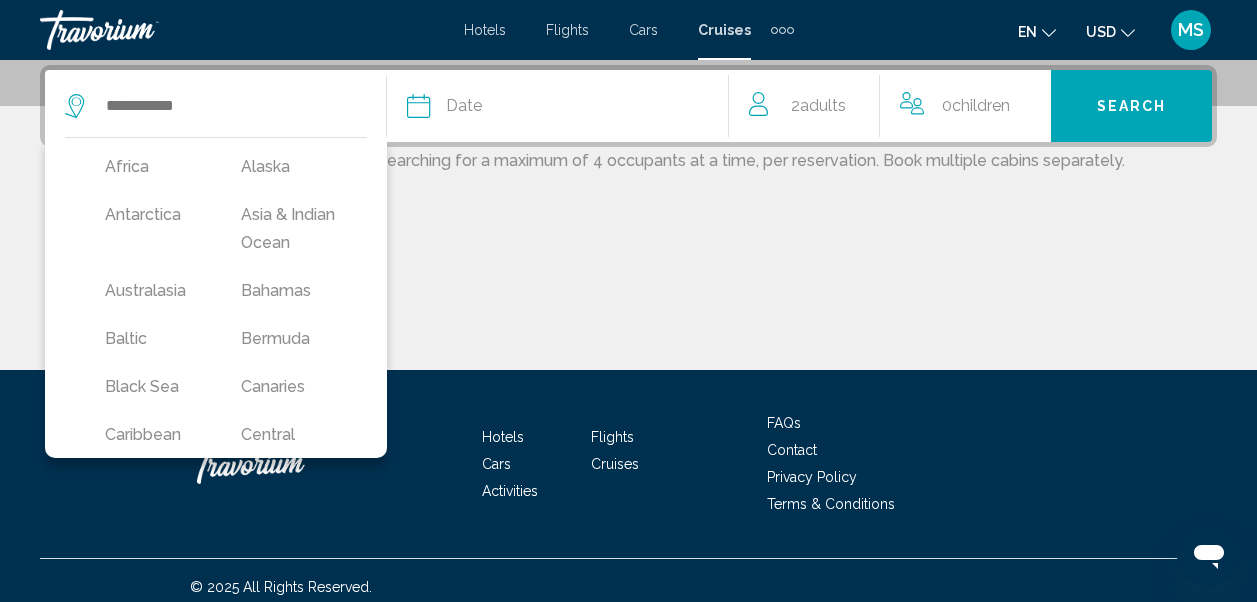 click on "Date
January February March April May June July August September October November December" 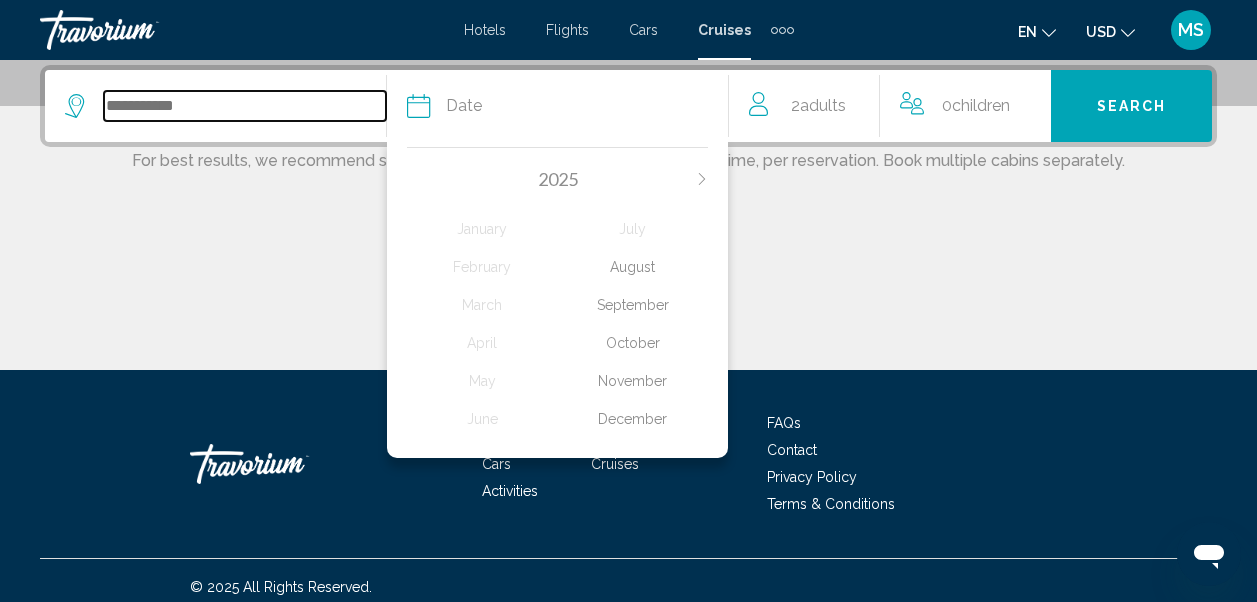 click at bounding box center (245, 106) 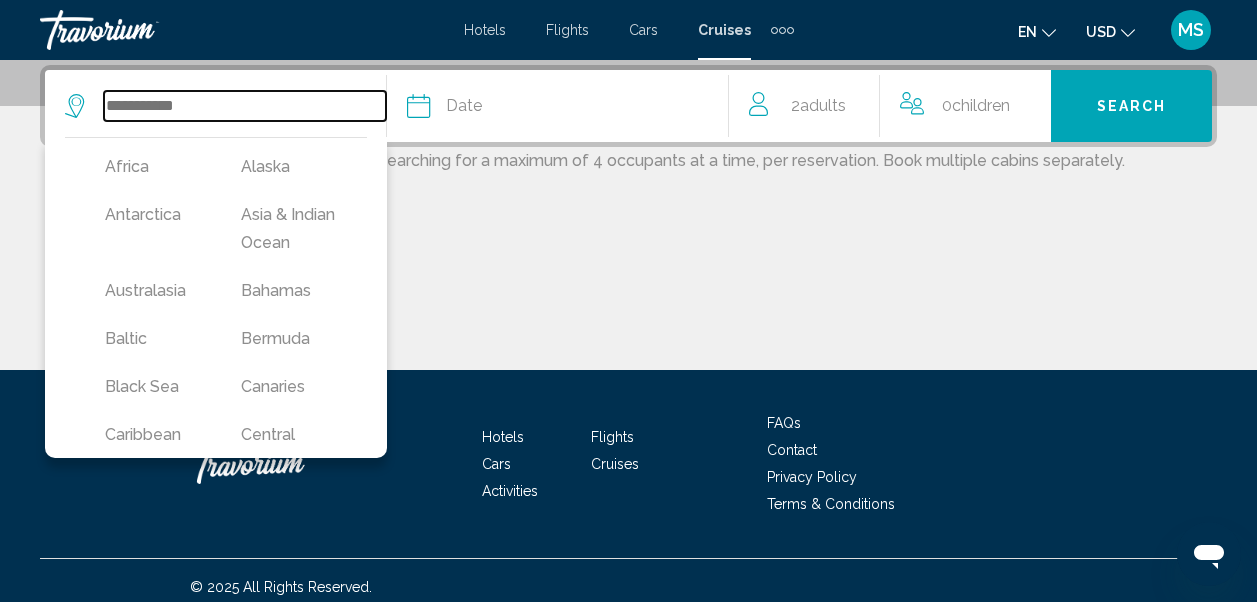click at bounding box center [245, 106] 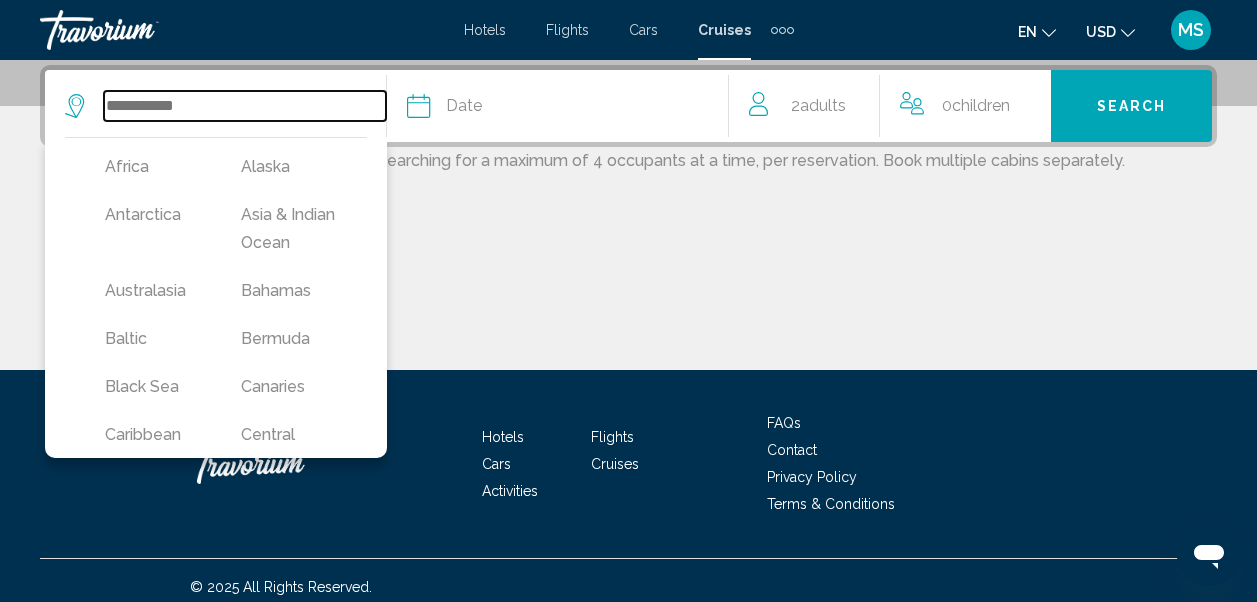 click at bounding box center (245, 106) 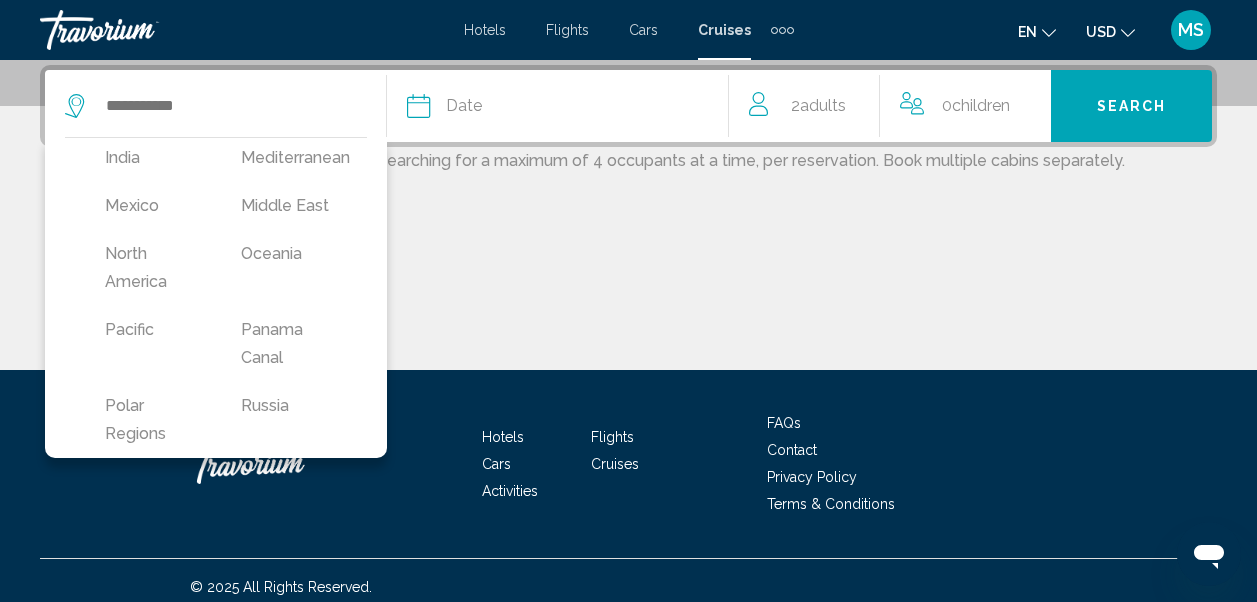 scroll, scrollTop: 596, scrollLeft: 0, axis: vertical 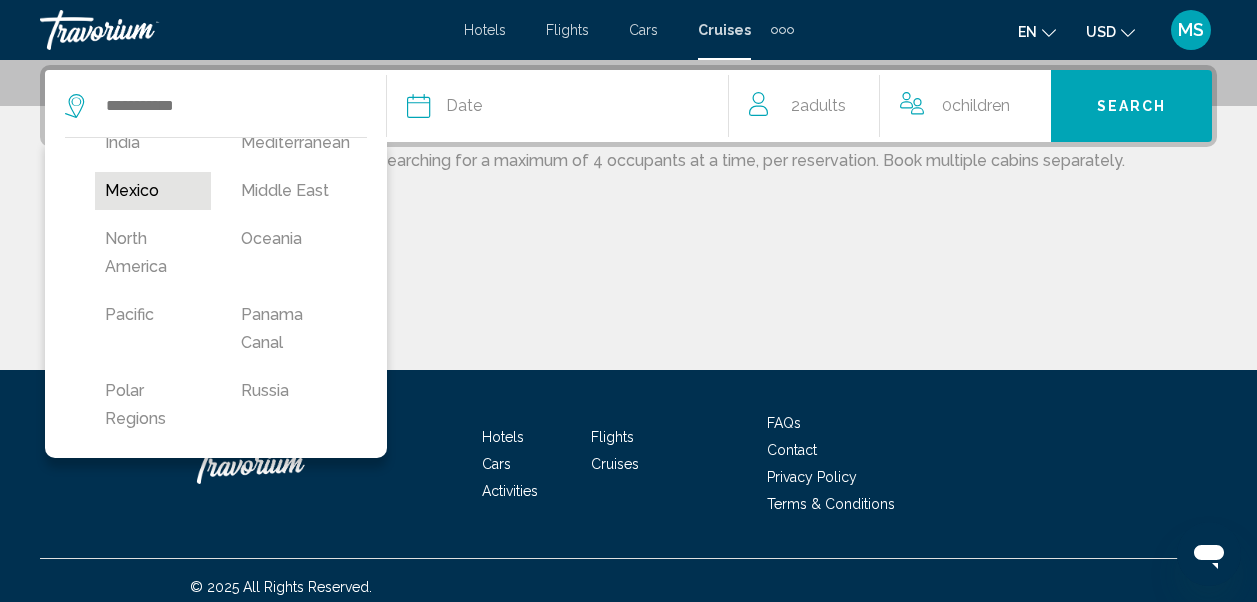 click on "Mexico" at bounding box center [153, 191] 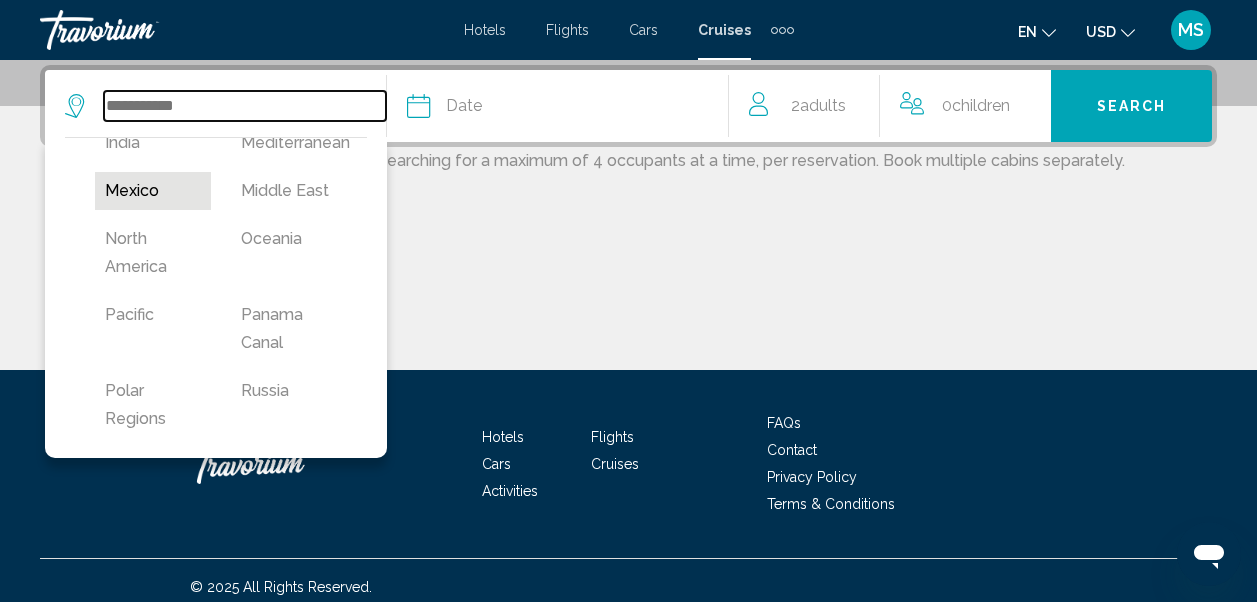 type on "******" 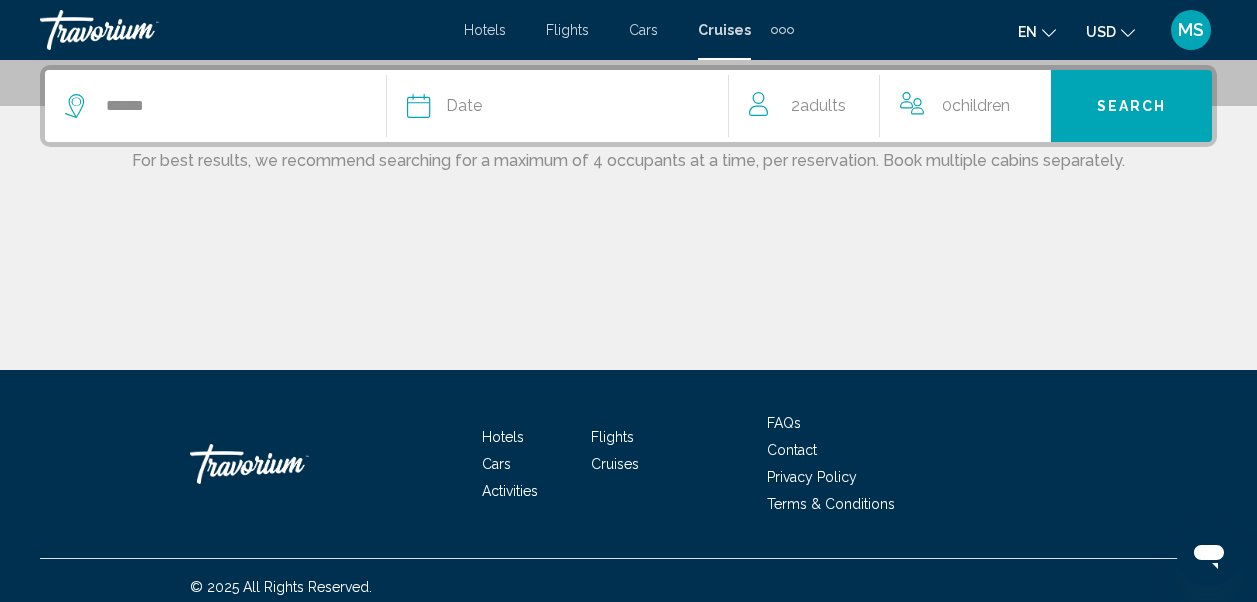 click on "Date
[YEAR]
January February March April May June July August September October November December" 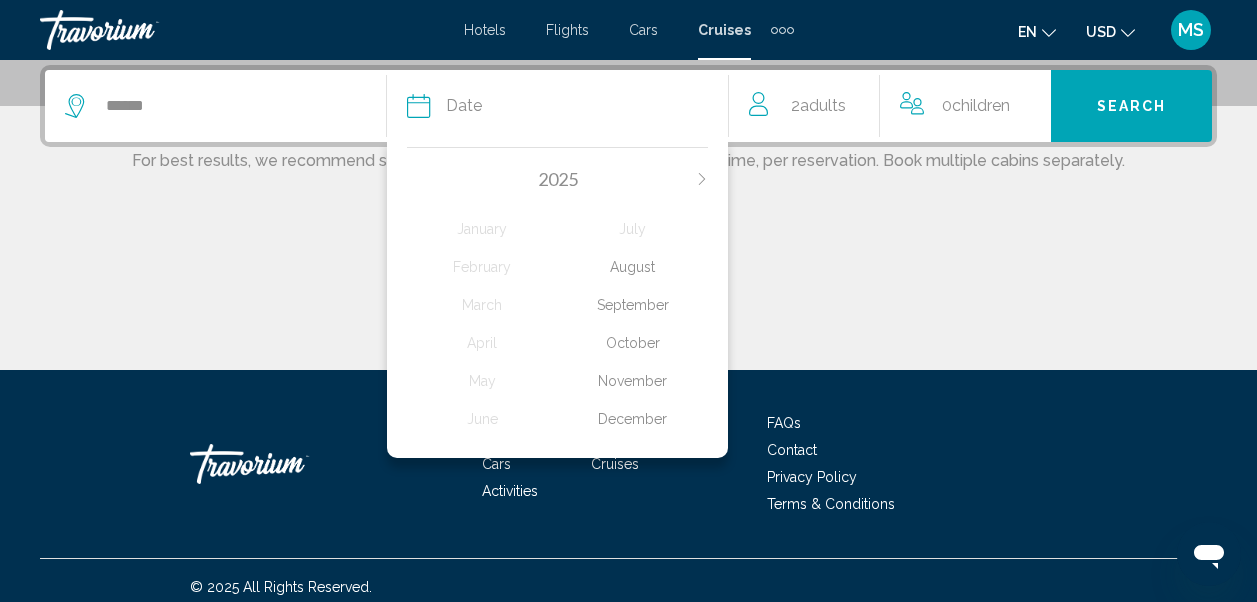 click on "December" 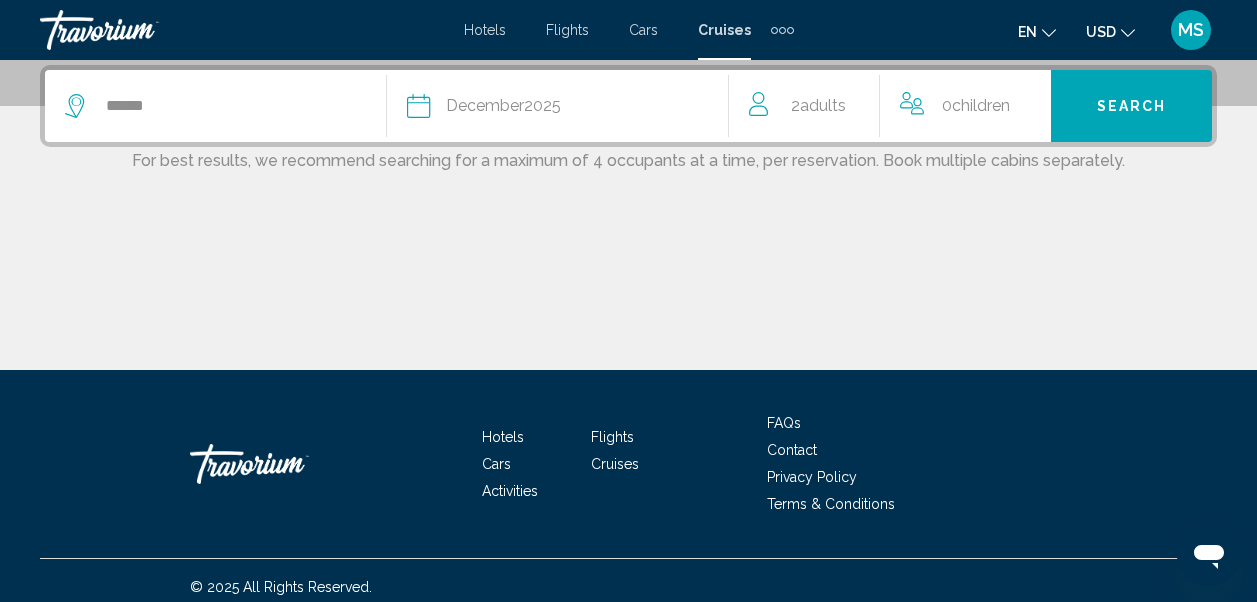 click on "0  Child Children" 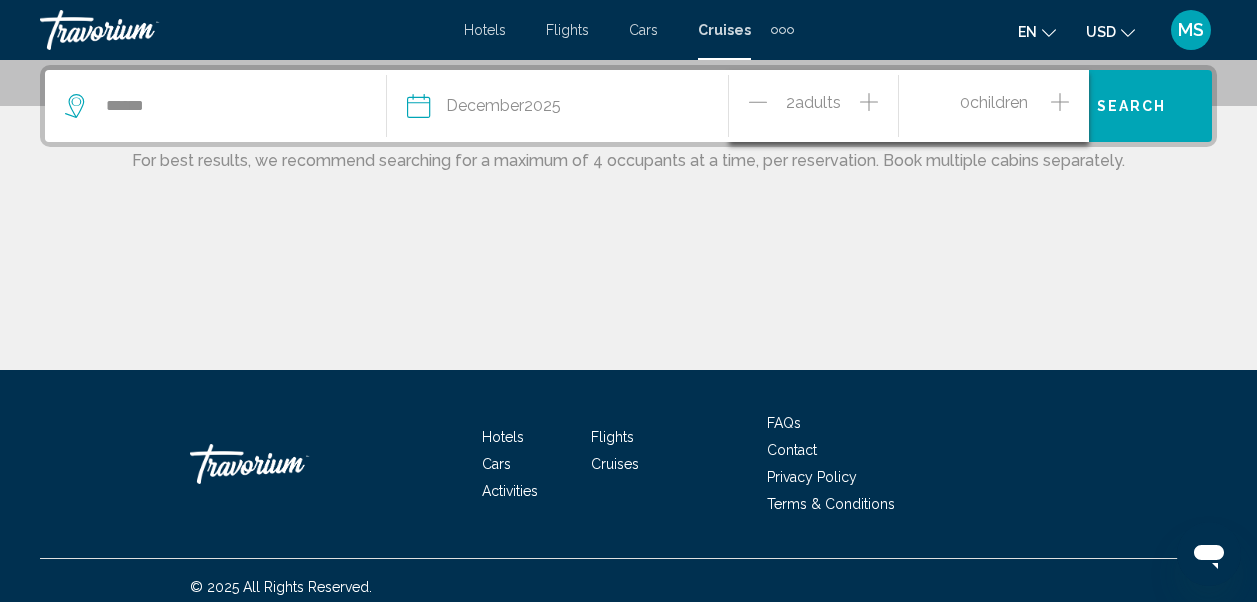 click on "******
Date December  [YEAR]
[YEAR]
January February March April May June July August September October November December
2  Adult Adults
0  Child Children
Search For best results, we recommend searching for a maximum of 4 occupants at a time, per reservation. Book multiple cabins separately." at bounding box center [628, 217] 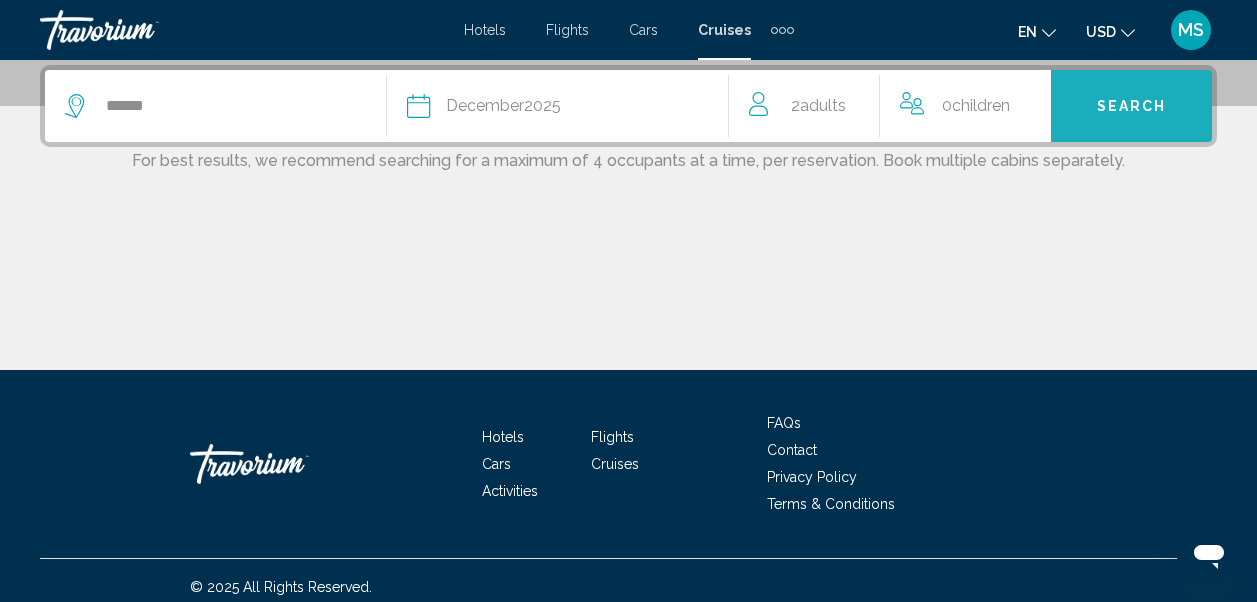 click on "Search" at bounding box center [1132, 107] 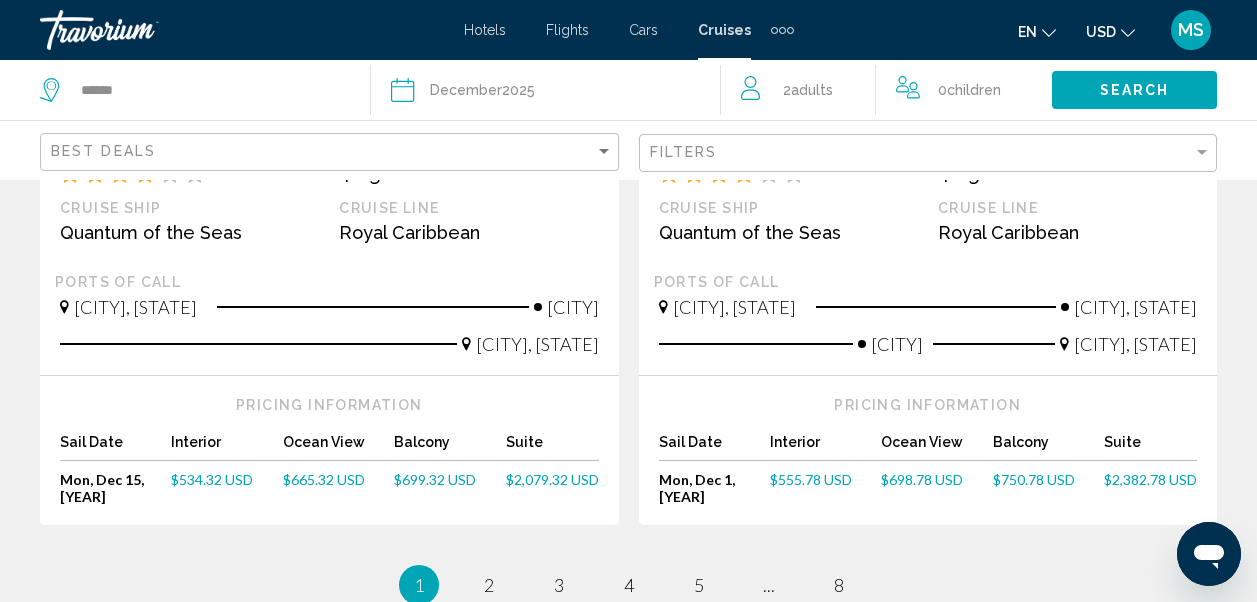 scroll, scrollTop: 2306, scrollLeft: 0, axis: vertical 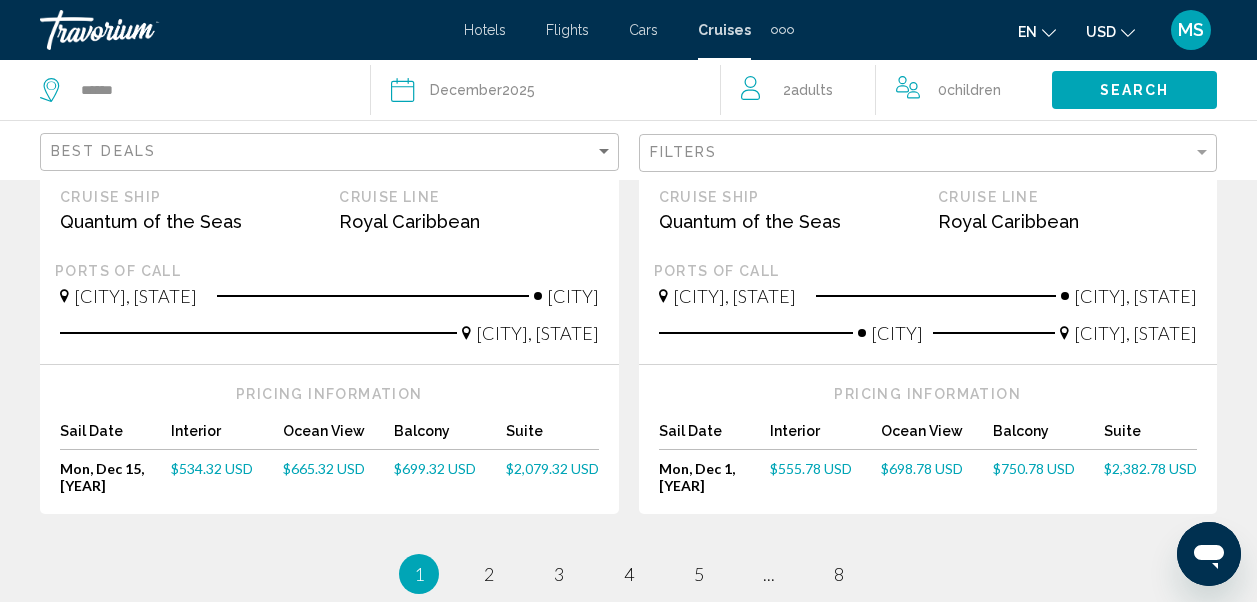 click on "Adults" 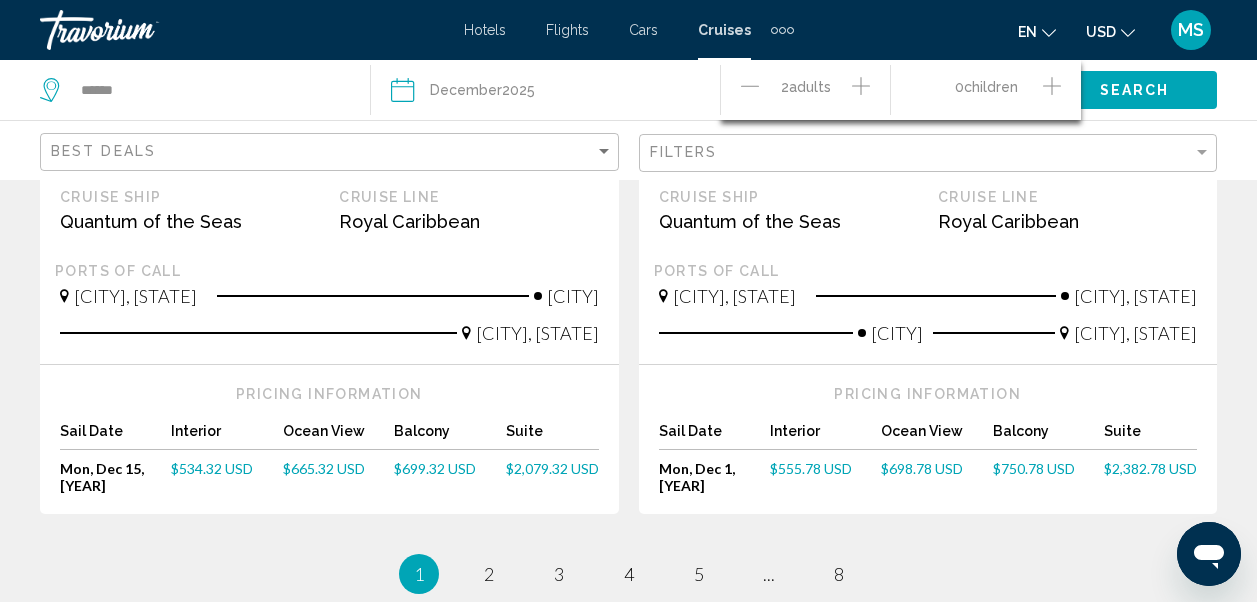 click 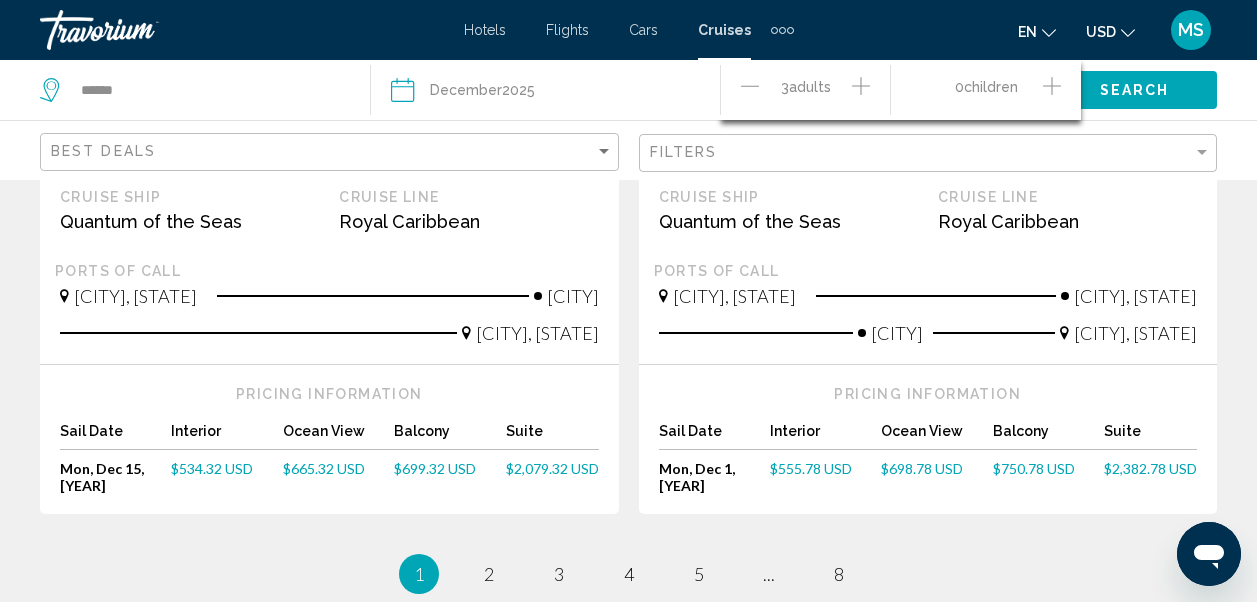 click on "Search" 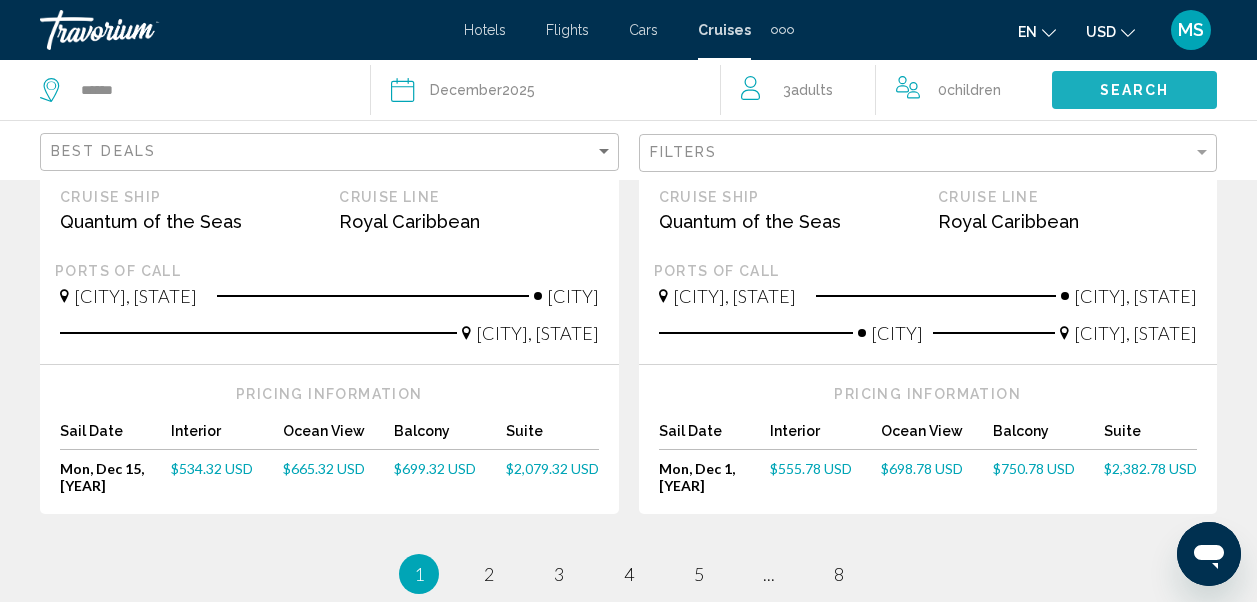 click on "Search" 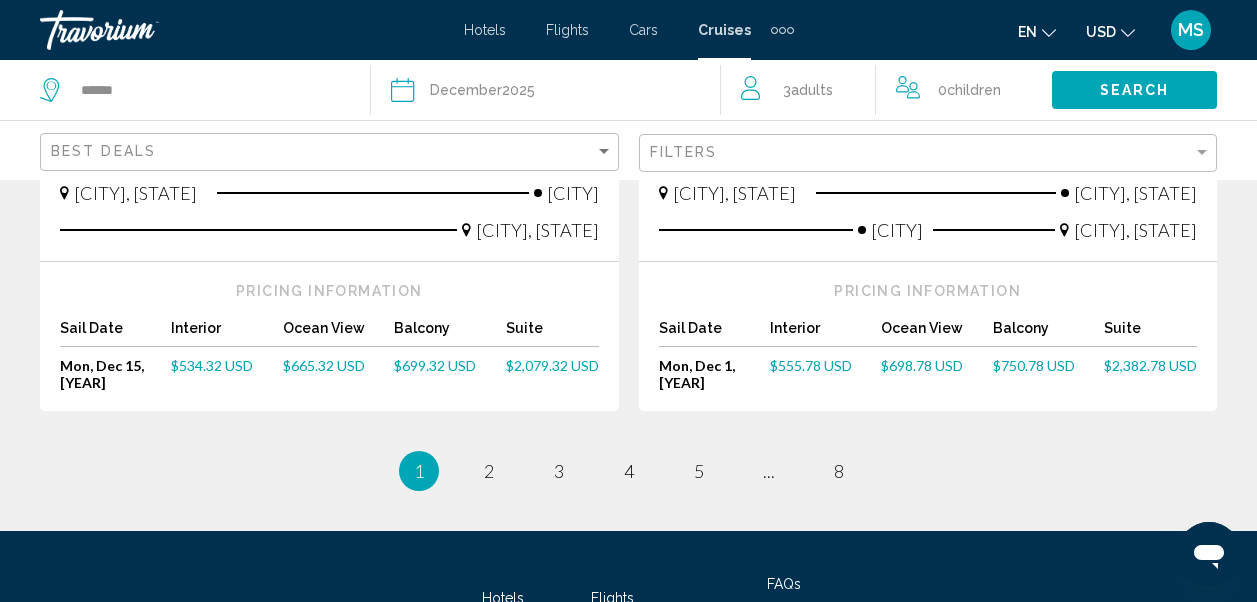 scroll, scrollTop: 2426, scrollLeft: 0, axis: vertical 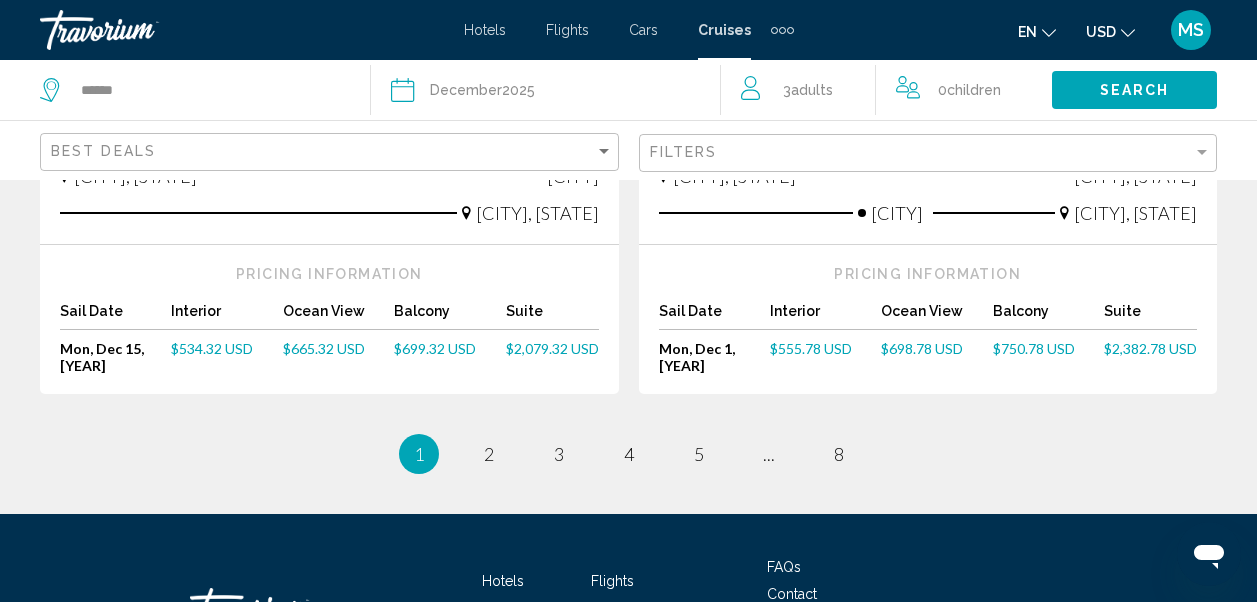 click on "Date December  [YEAR]" 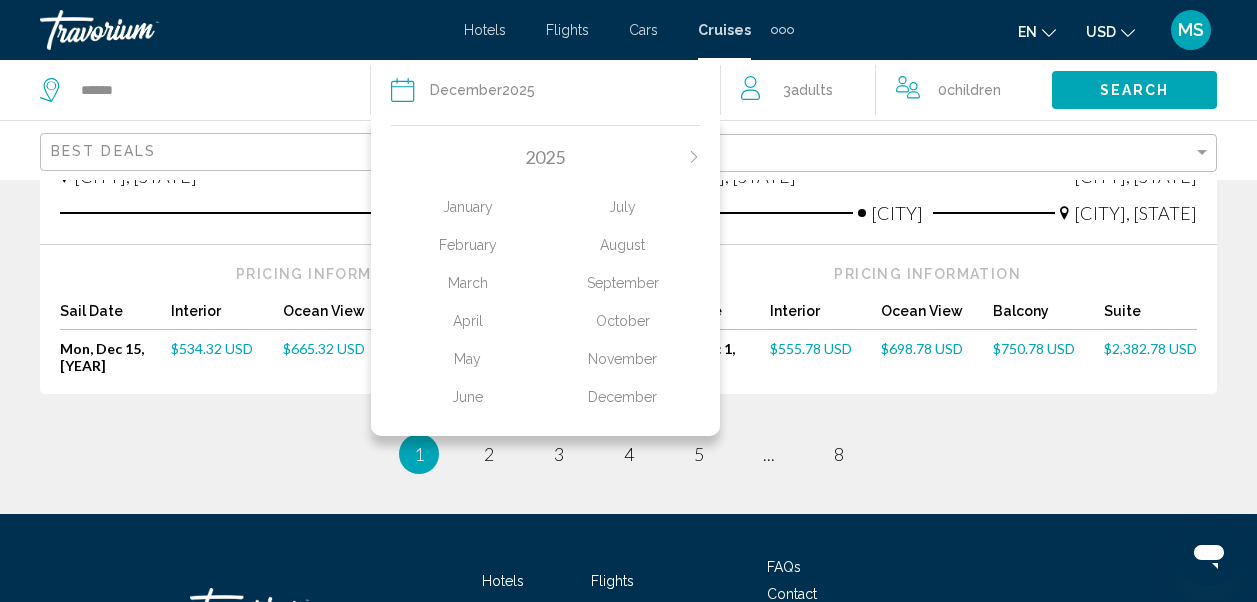 click on "Search" 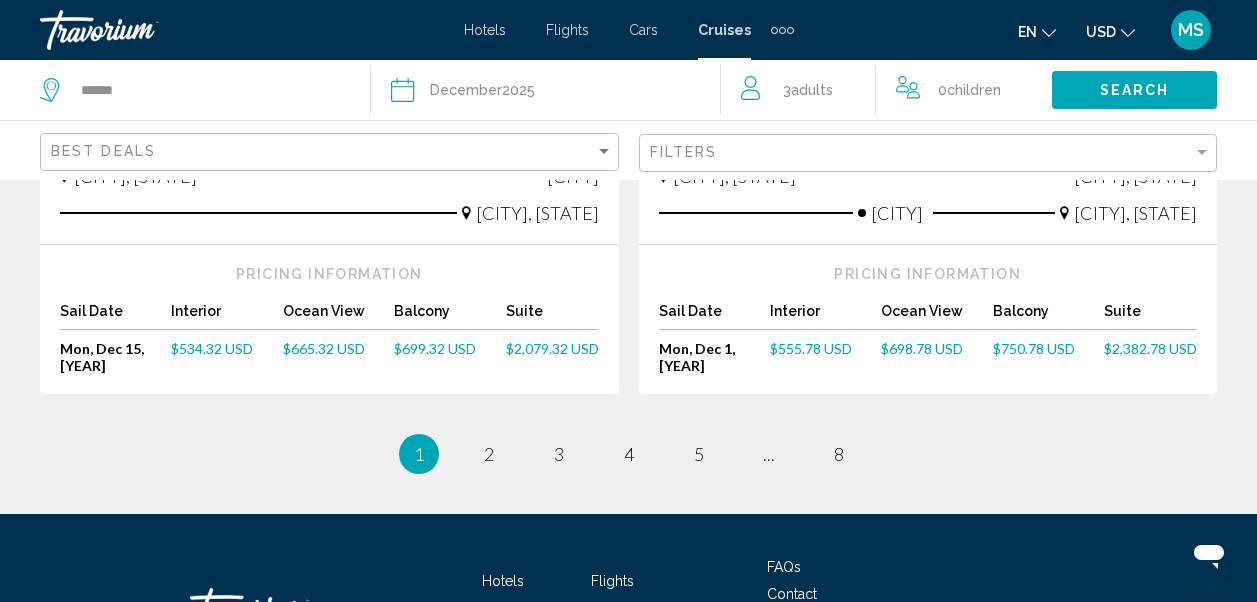 click on "Search" 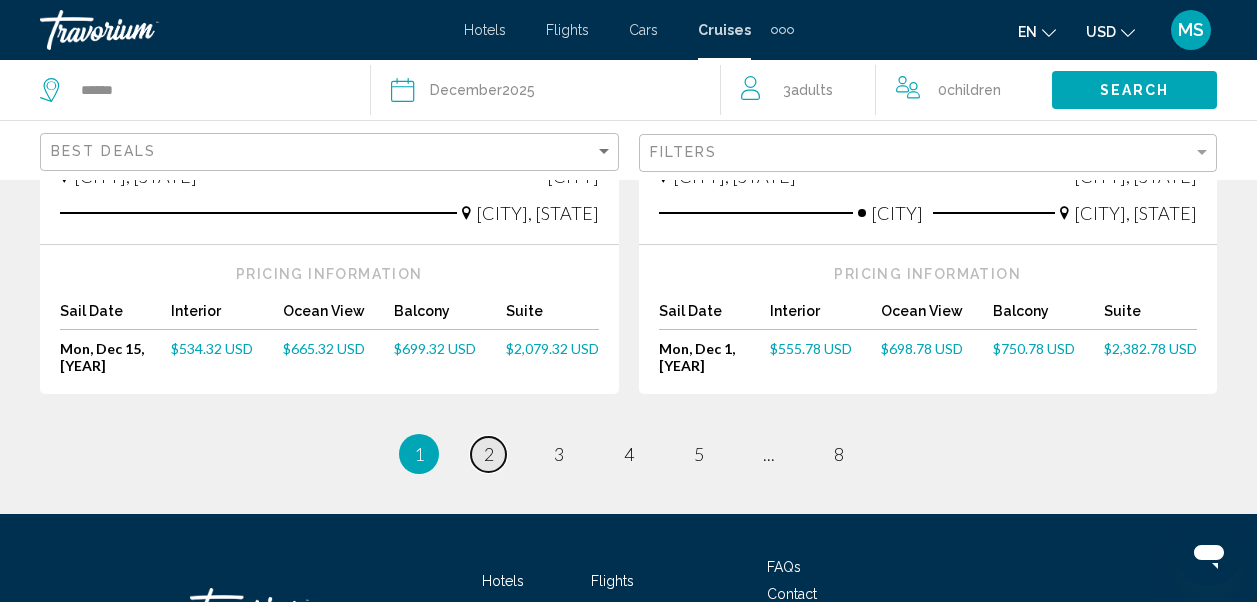 click on "page  2" at bounding box center [488, 454] 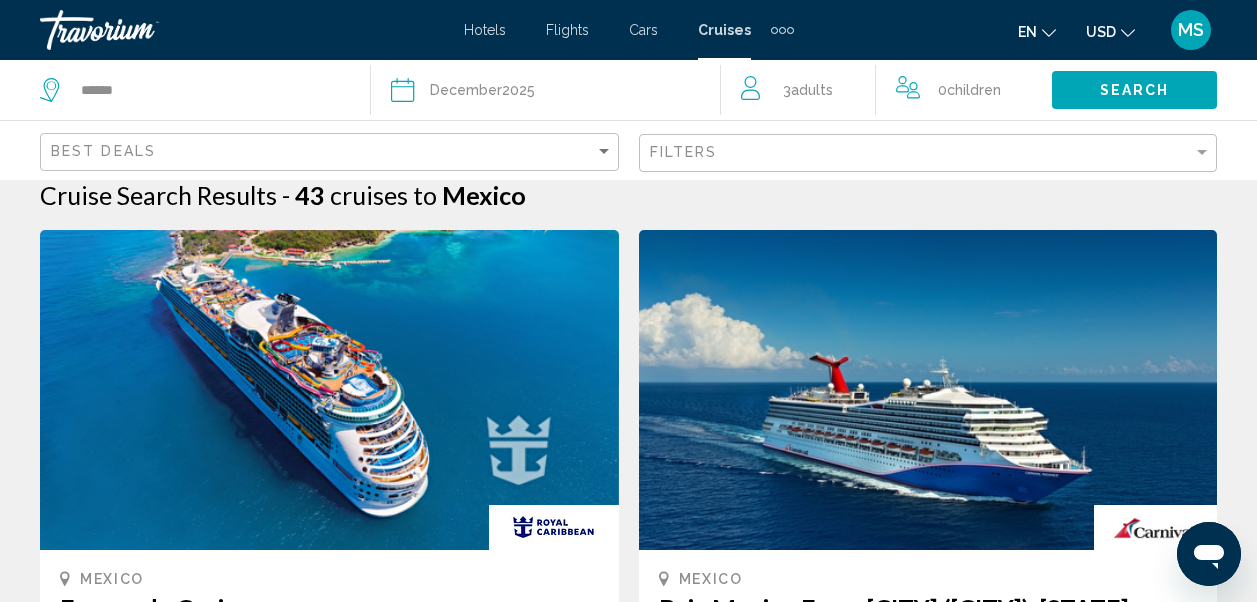 scroll, scrollTop: 0, scrollLeft: 0, axis: both 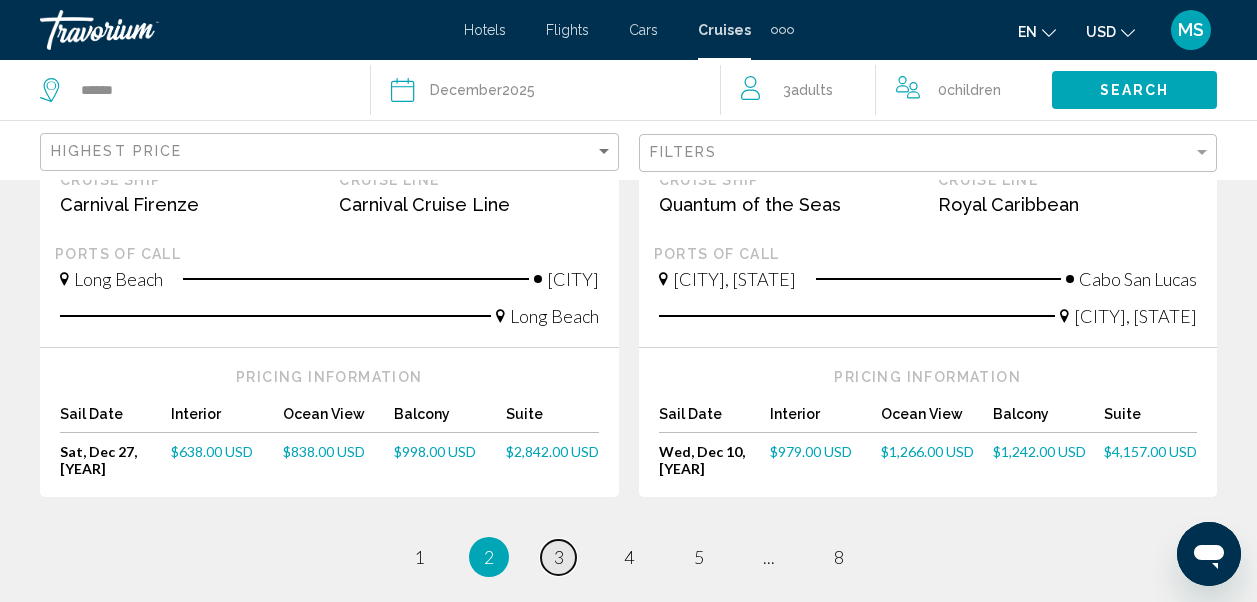 click on "page  3" at bounding box center (558, 557) 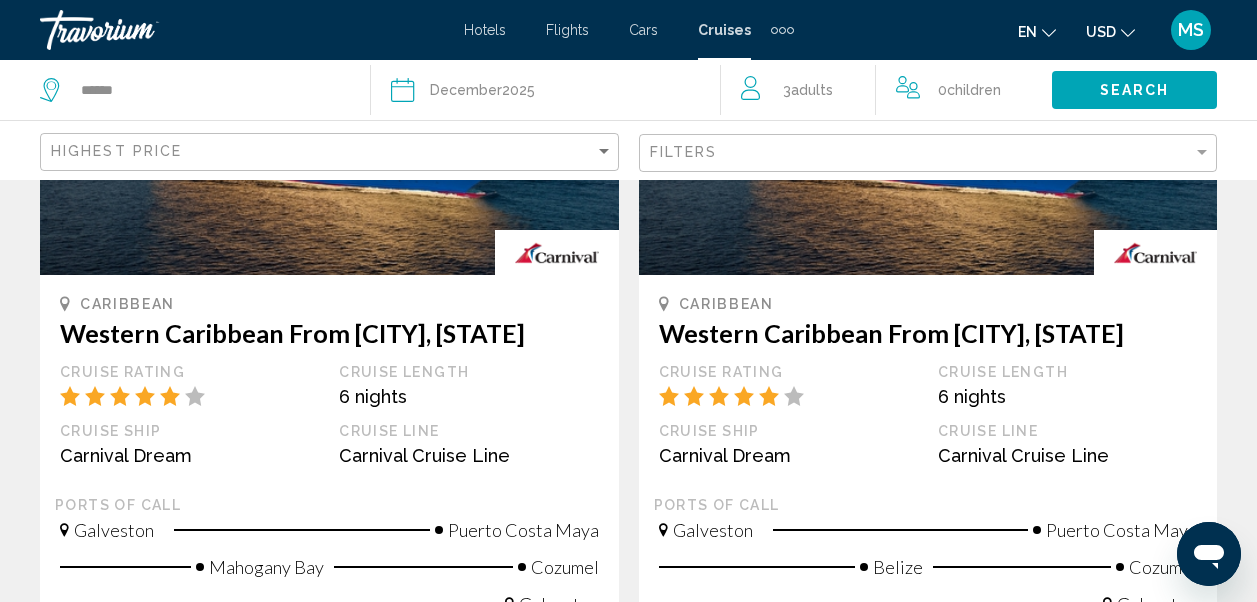 scroll, scrollTop: 0, scrollLeft: 0, axis: both 